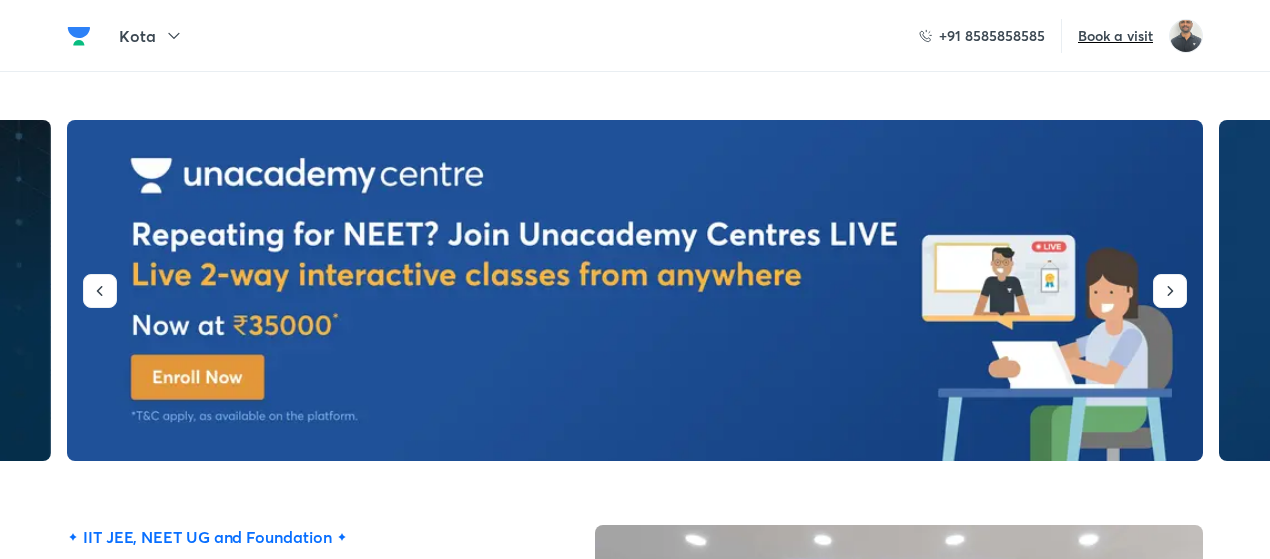 scroll, scrollTop: 2812, scrollLeft: 0, axis: vertical 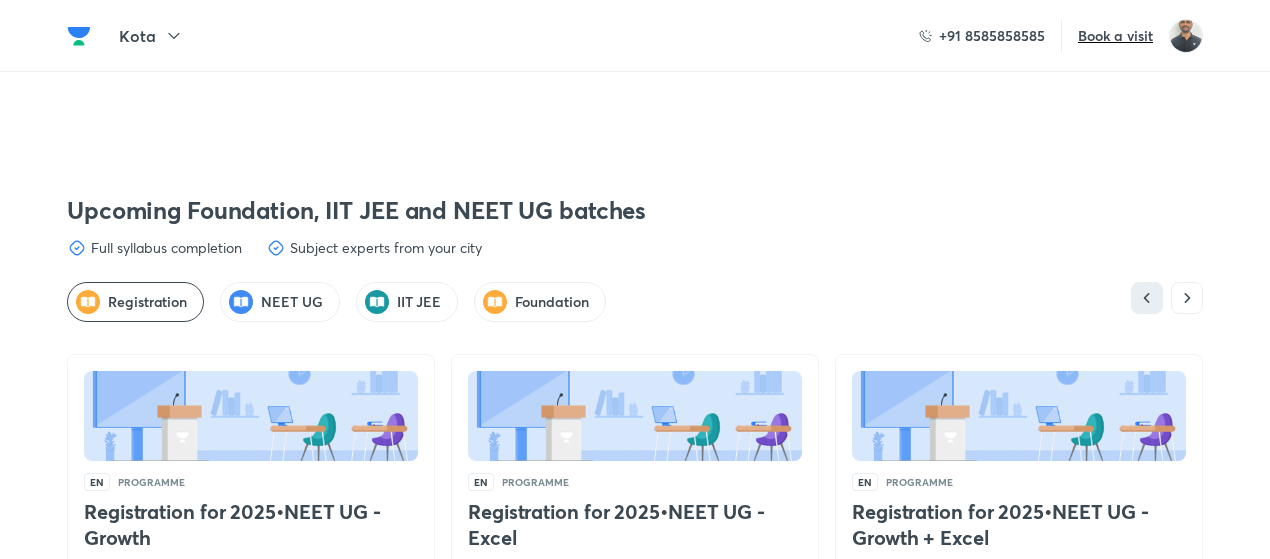 click on "IIT JEE" at bounding box center (407, 302) 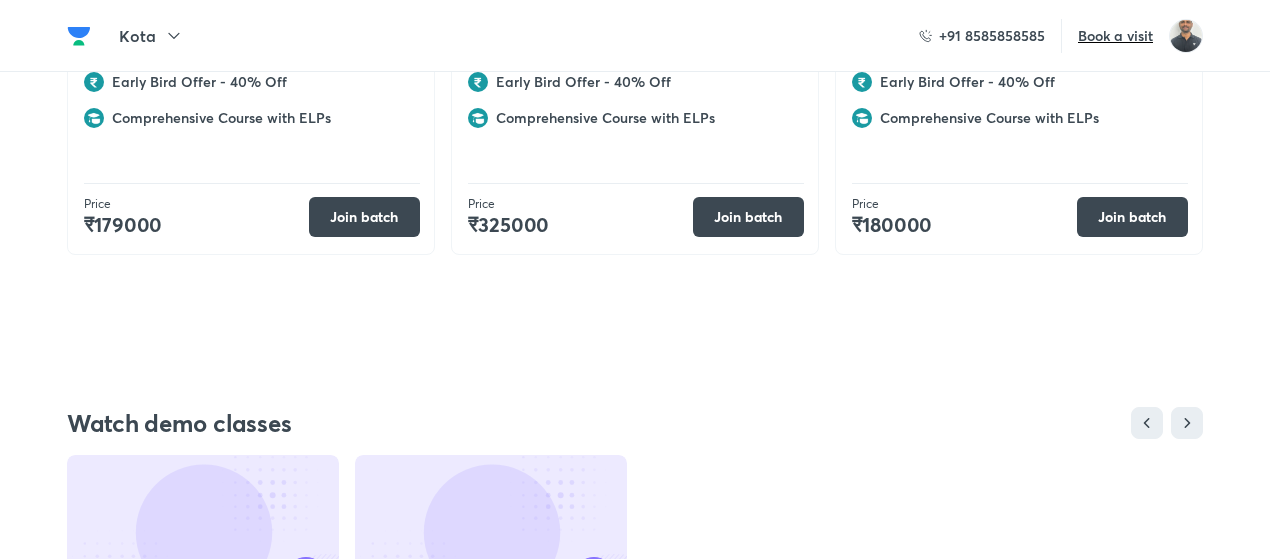 scroll, scrollTop: 5834, scrollLeft: 0, axis: vertical 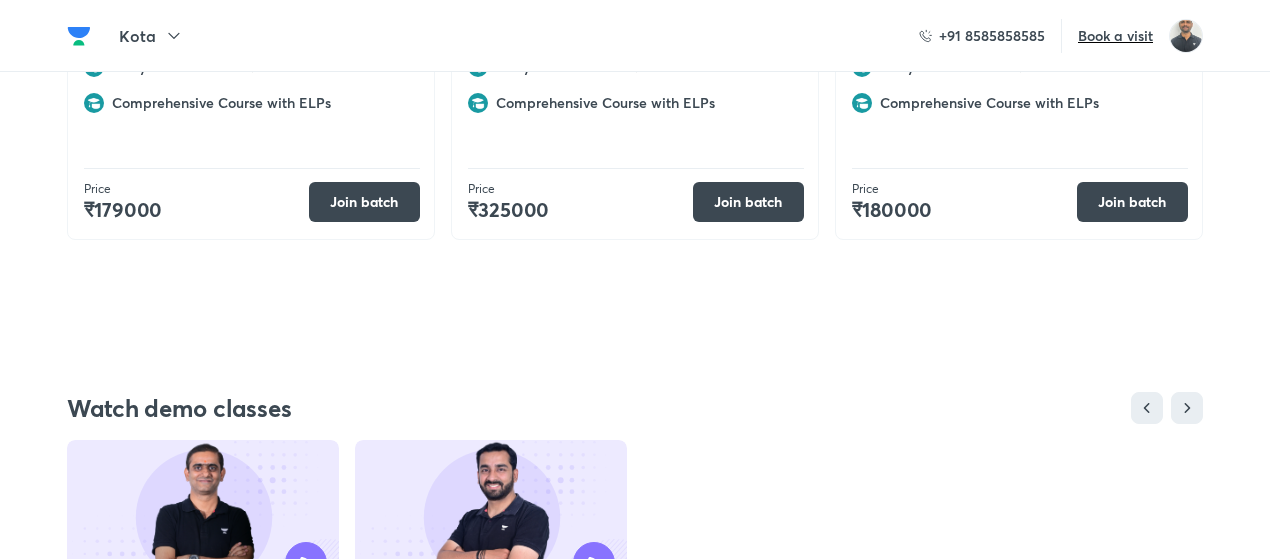 click on "IIT JEE, NEET UG and Foundation Unacademy Kota - Indraprastha Centre Road No.2, Indraprastha Industrial Area, Kota, Rajasthan 324005    Get directions Book a visit Download brochure 1000+ learners visited our center last week! Take a tour State-of-the-art  infrastructure Learning in classrooms is nothing new, Then what it is which makes Unacademy special? we get it! and that’s why we have completely reimagined learning experience for you Why  Unacademy ? Get an all-encompassing learning package that includes the best study material, library resources, advanced technology, doubt-clearing sessions, 1:1 mentorship and more Book a visit   Visit the centre for a personalized experience Get exclusive Unacademy
goodies and swag Attend free special
classes by top mentors Avail personal priority
counseling session Take a tour of our tech
enabled classes and library Book a visit Know more about centres Slots filling fast Avail scholarships up to 90% Quick 15 min test 15 quick questions Attempt test at centre" at bounding box center (635, -2298) 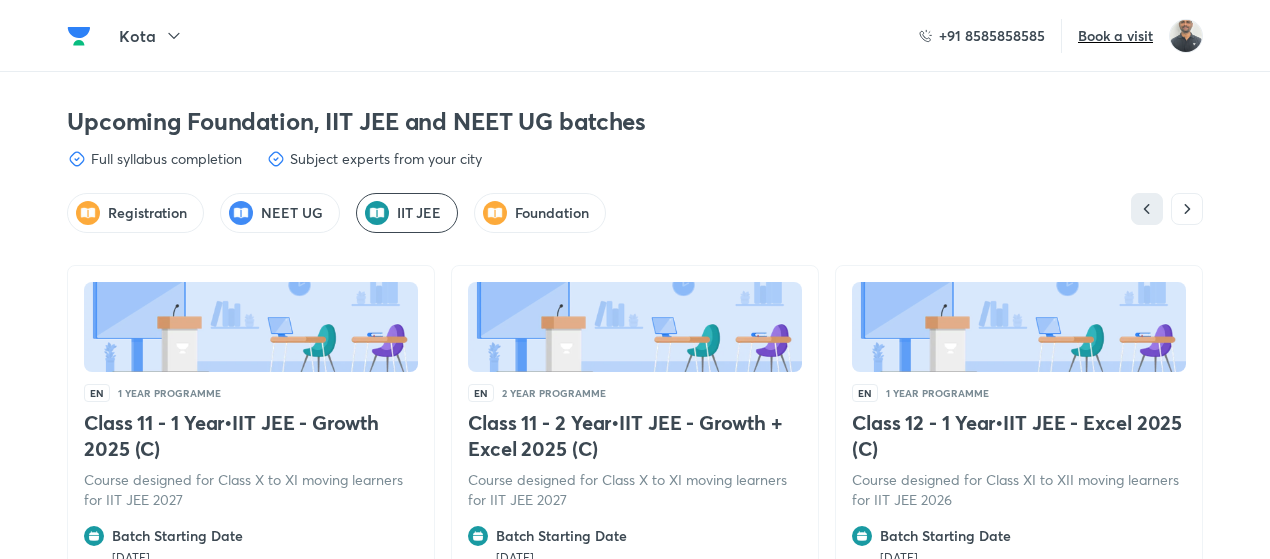 scroll, scrollTop: 5260, scrollLeft: 0, axis: vertical 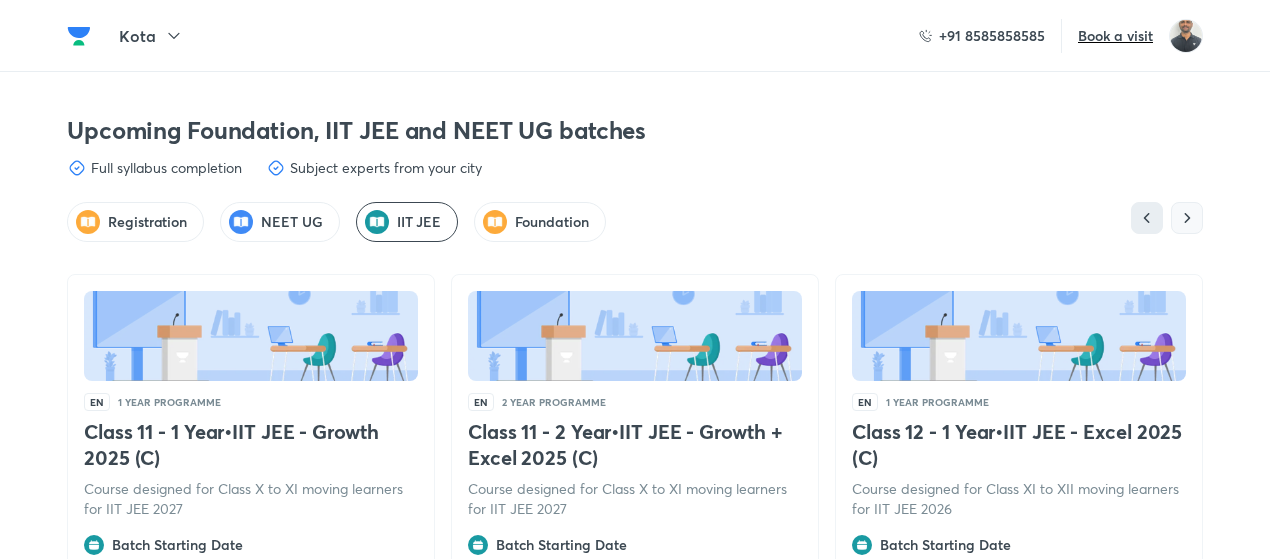 click 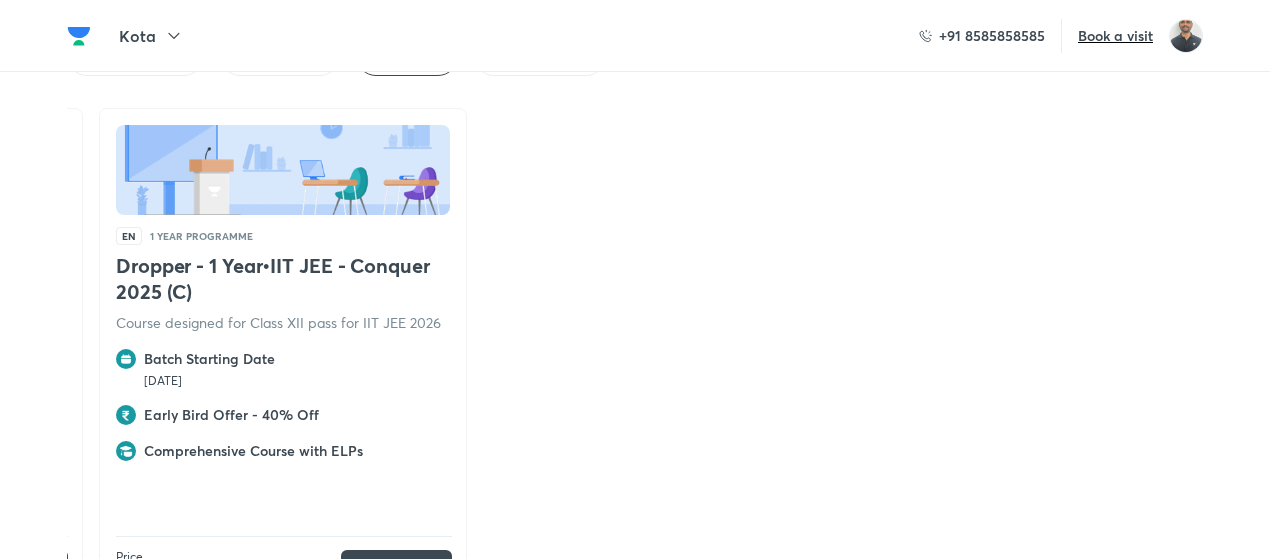scroll, scrollTop: 5467, scrollLeft: 0, axis: vertical 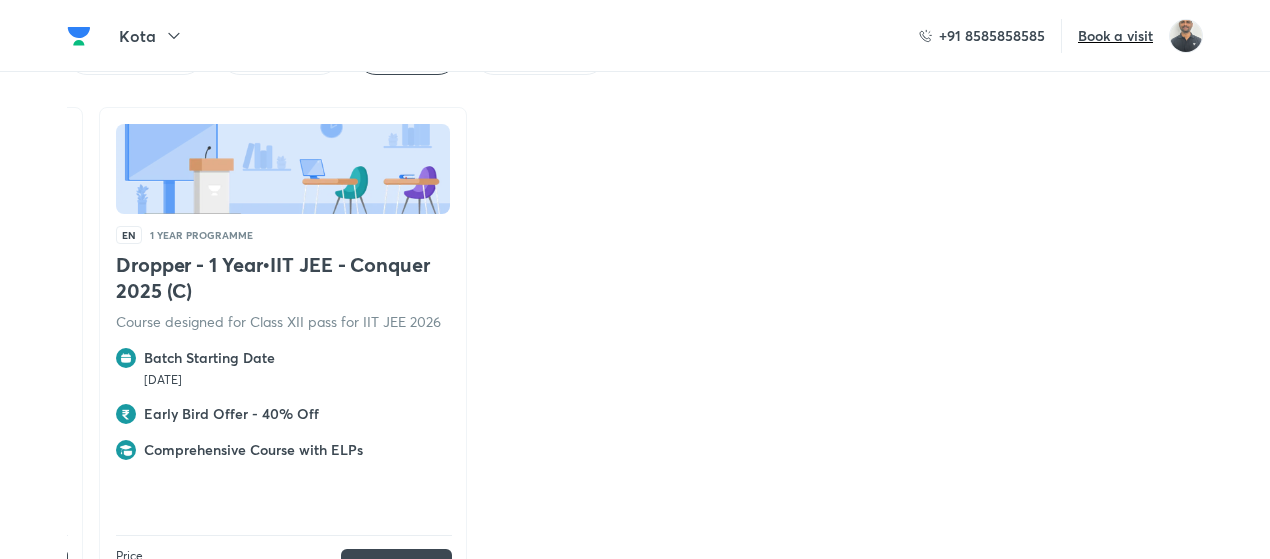 click on "Dropper - 1 Year  •  IIT JEE - Conquer 2025 (C)" at bounding box center [283, 278] 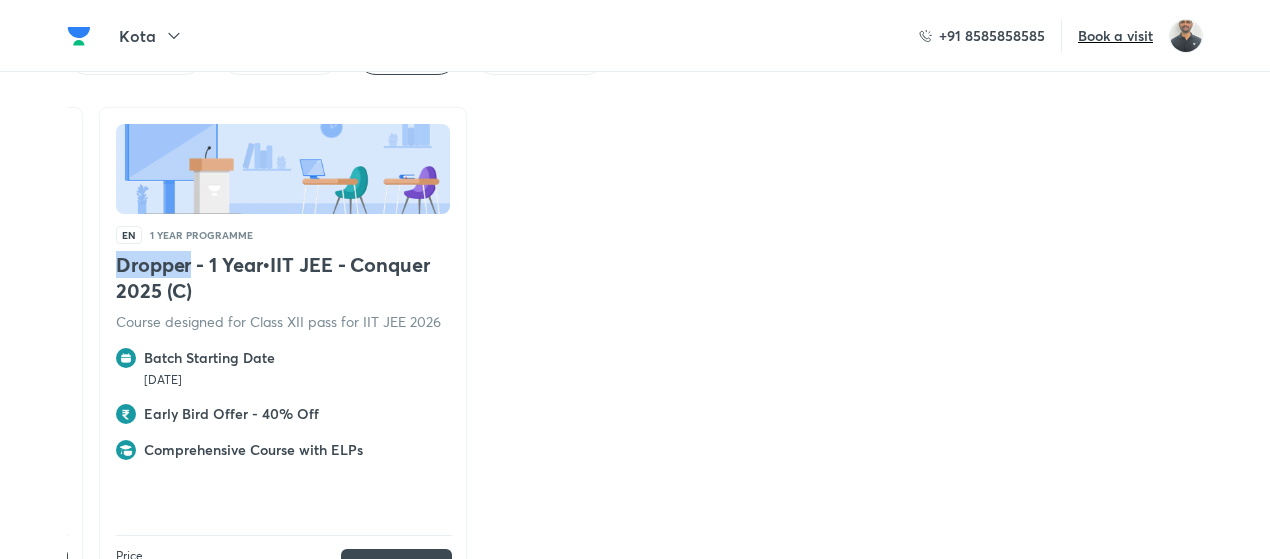 click on "Dropper - 1 Year  •  IIT JEE - Conquer 2025 (C)" at bounding box center [283, 278] 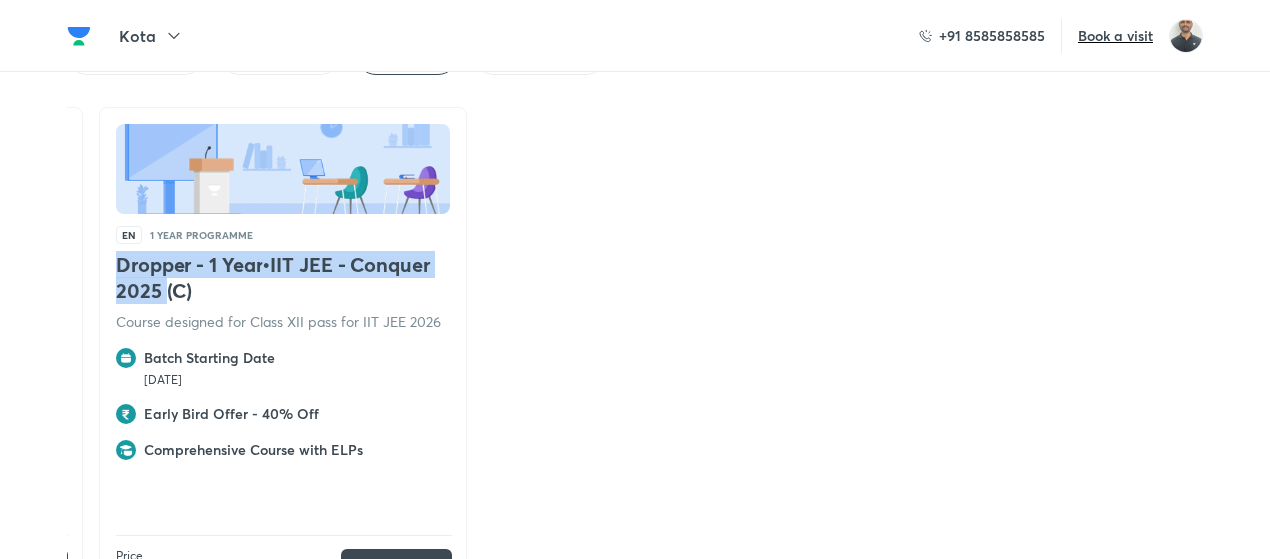 copy on "Dropper - 1 Year  •  IIT JEE - Conquer 2025" 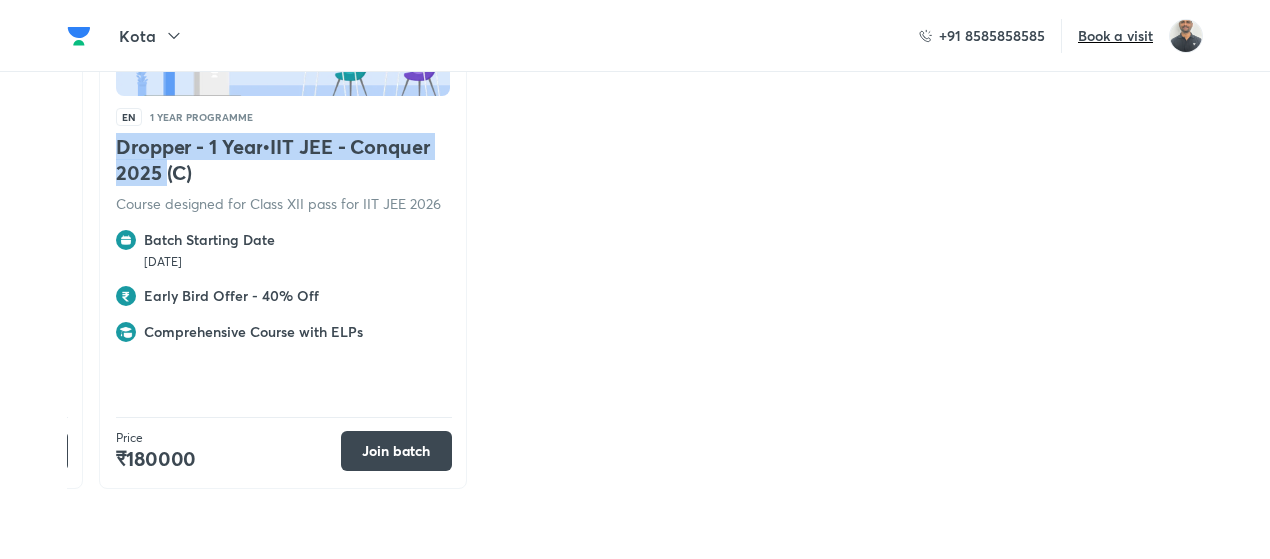 scroll, scrollTop: 5584, scrollLeft: 0, axis: vertical 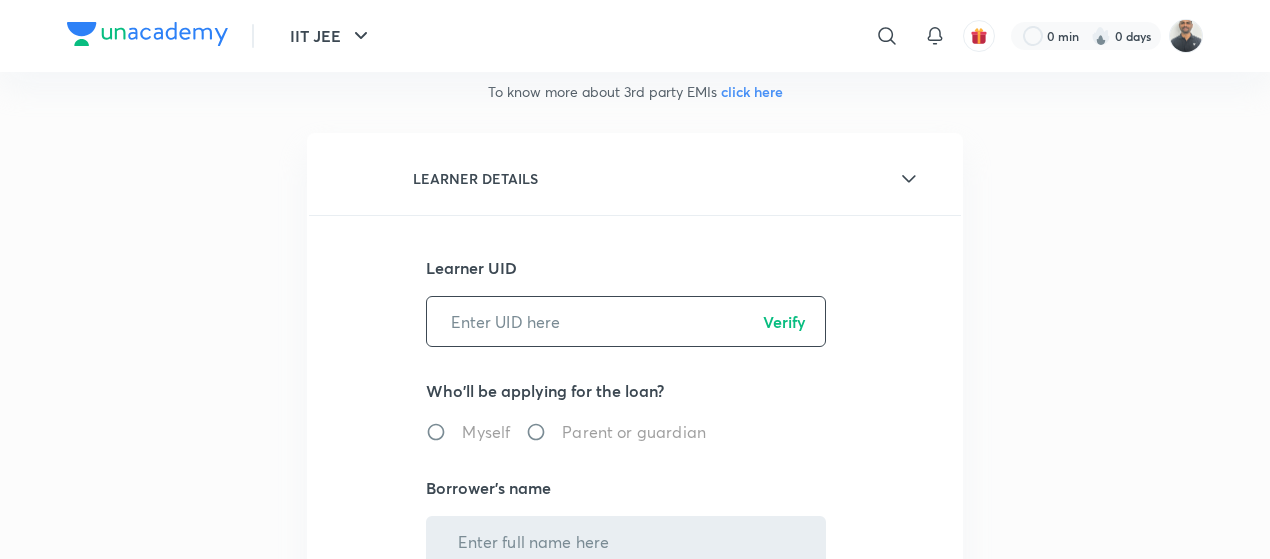 click at bounding box center (626, 321) 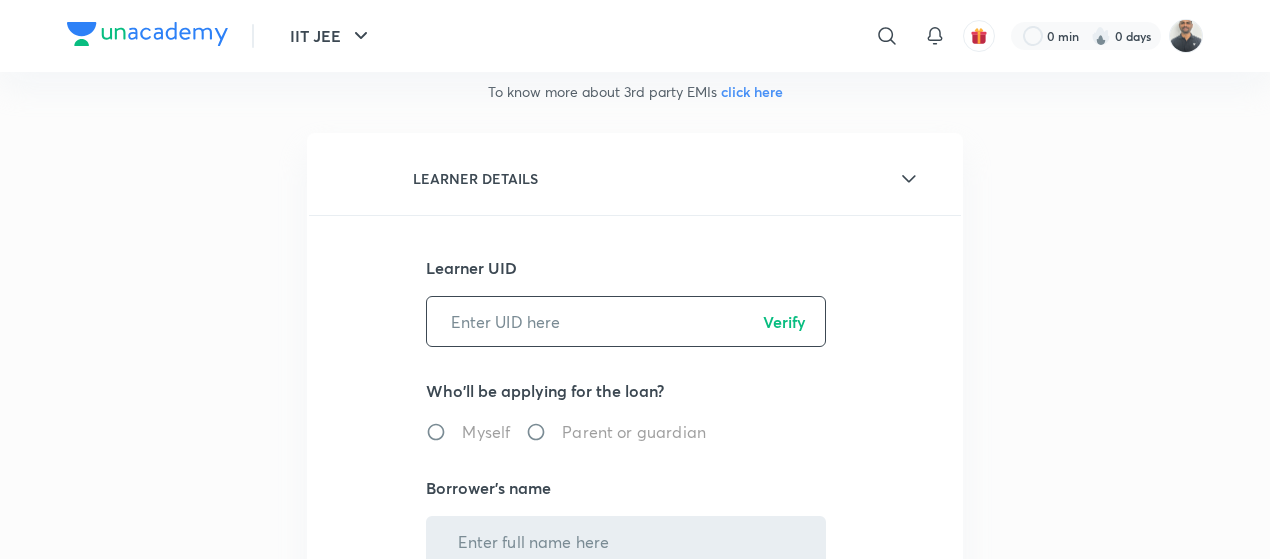 paste on "QR1OVHLXYF" 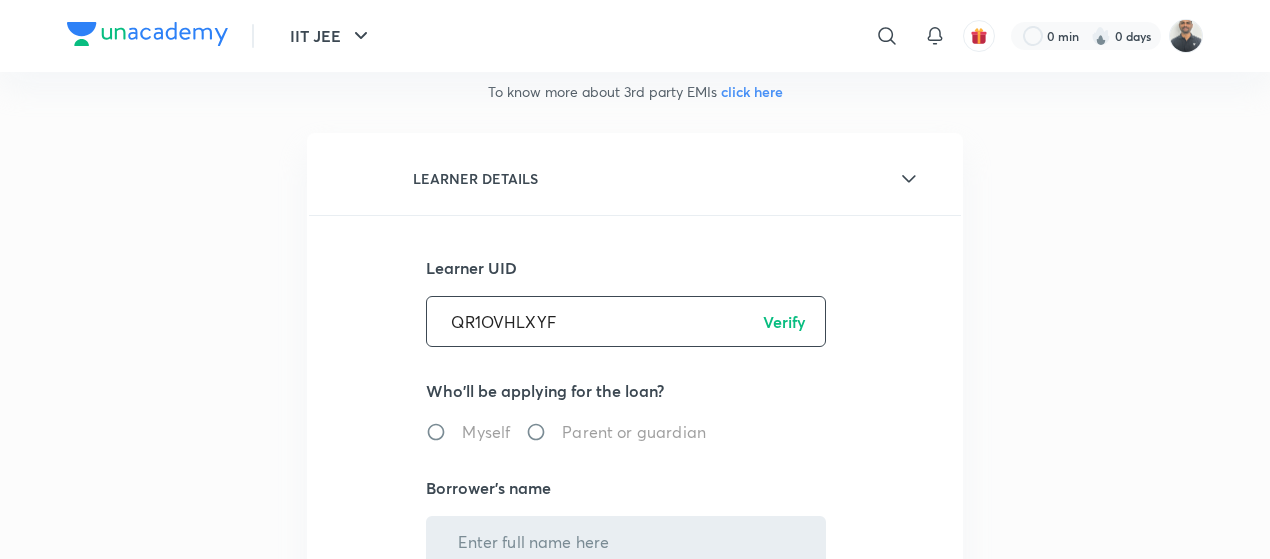 type on "QR1OVHLXYF" 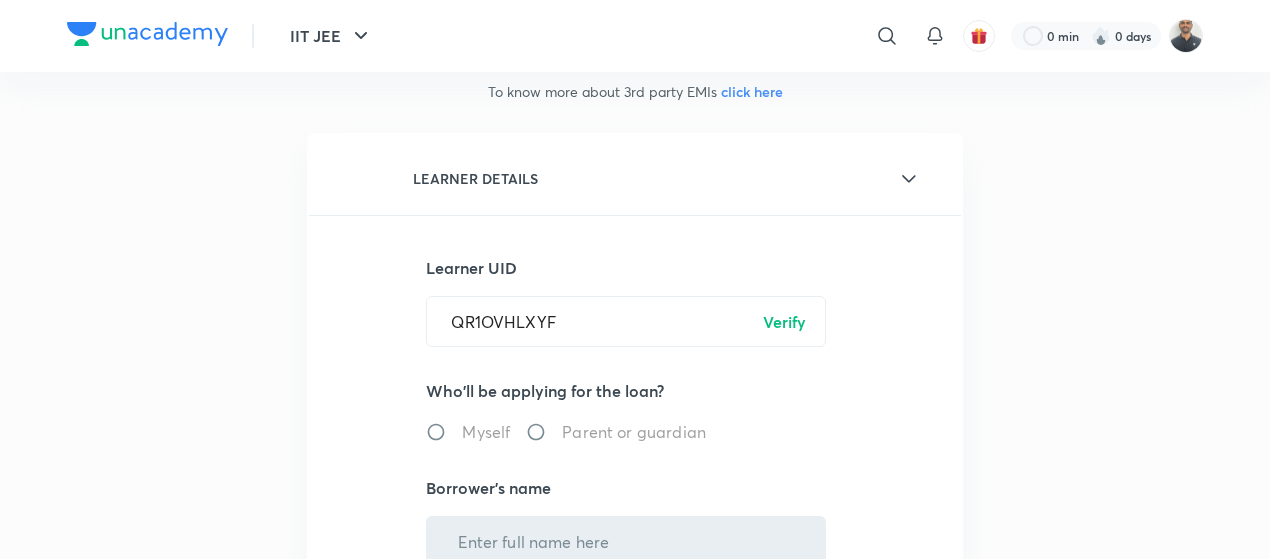 radio on "true" 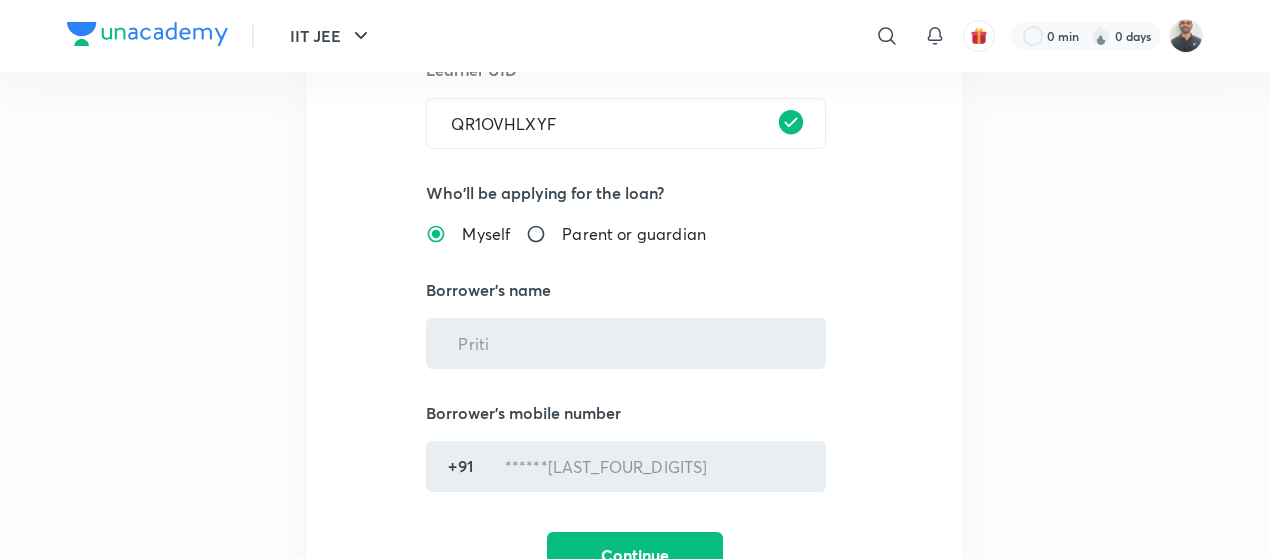 scroll, scrollTop: 315, scrollLeft: 0, axis: vertical 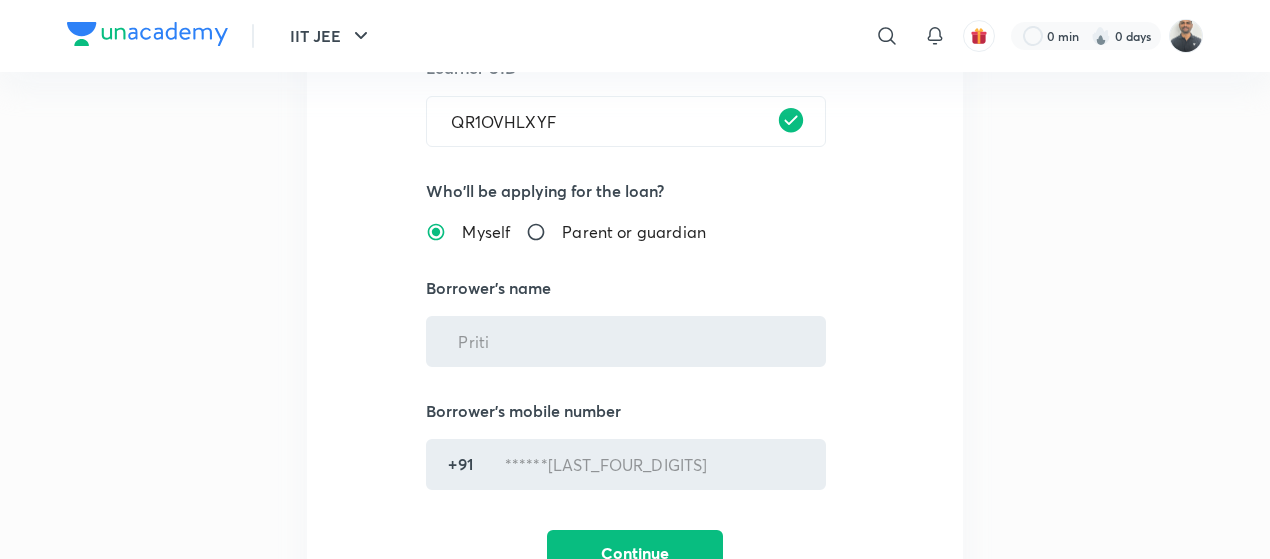 click on "Parent or guardian" at bounding box center (634, 232) 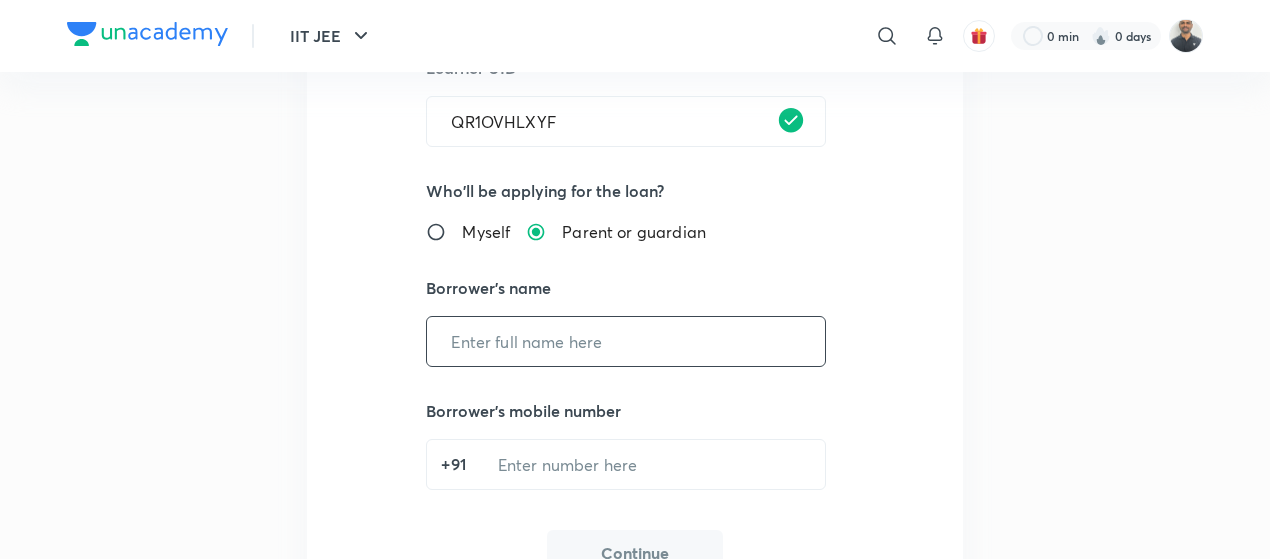 click at bounding box center [626, 341] 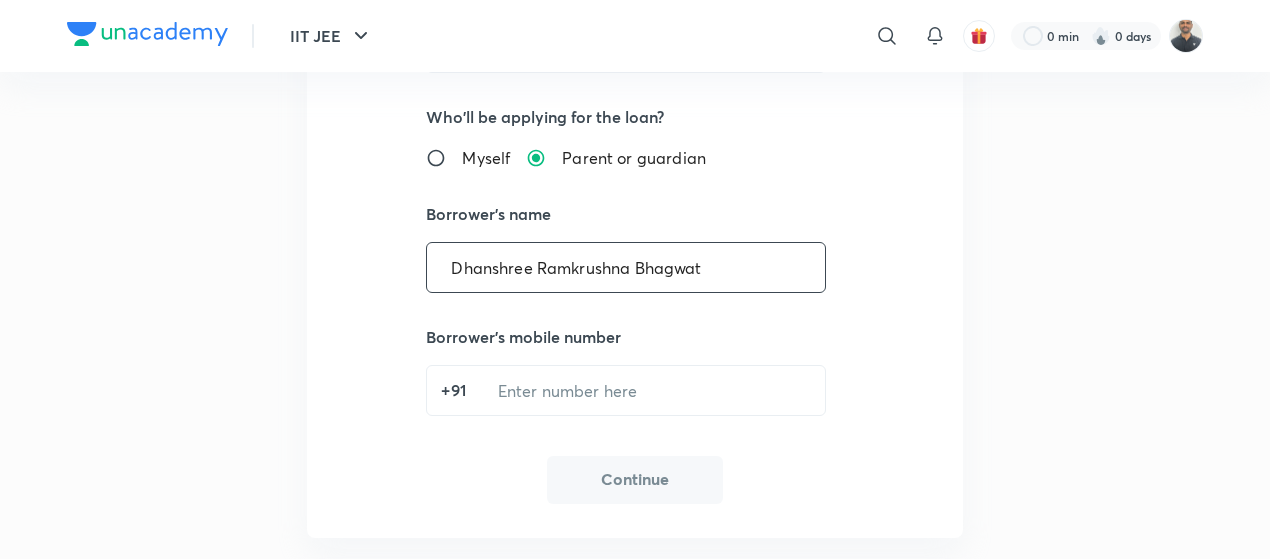 scroll, scrollTop: 408, scrollLeft: 0, axis: vertical 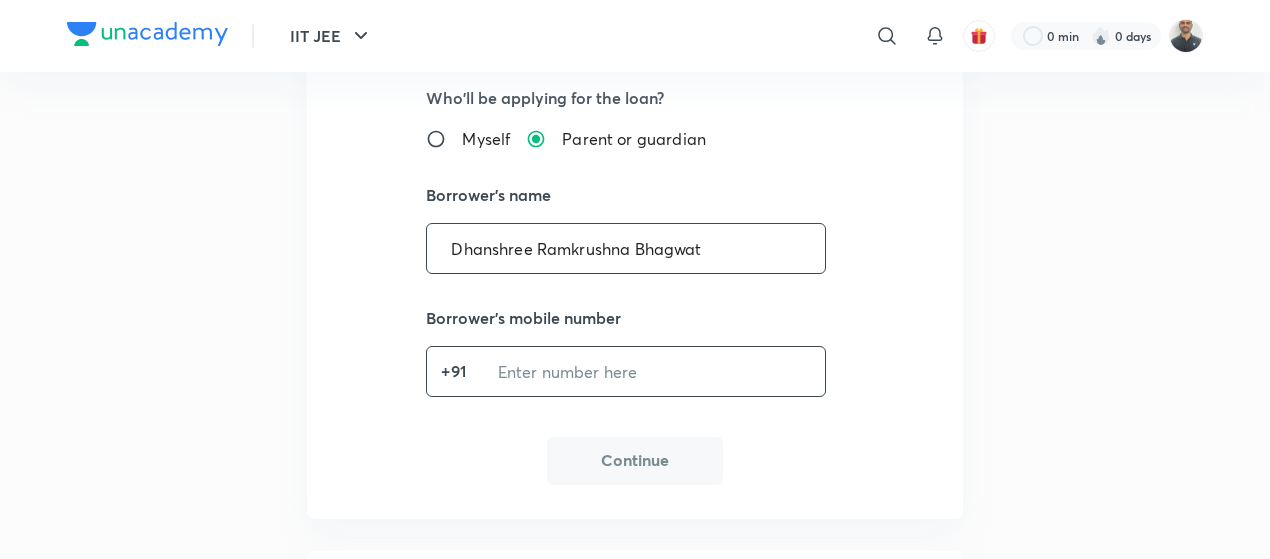 type on "Dhanshree Ramkrushna Bhagwat" 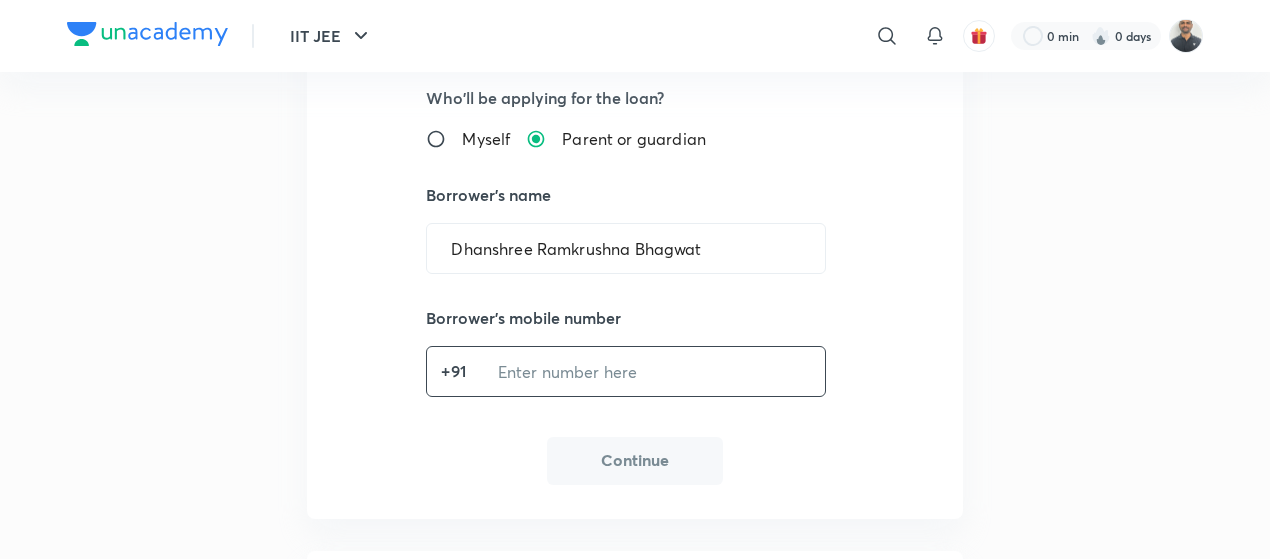 click at bounding box center (650, 371) 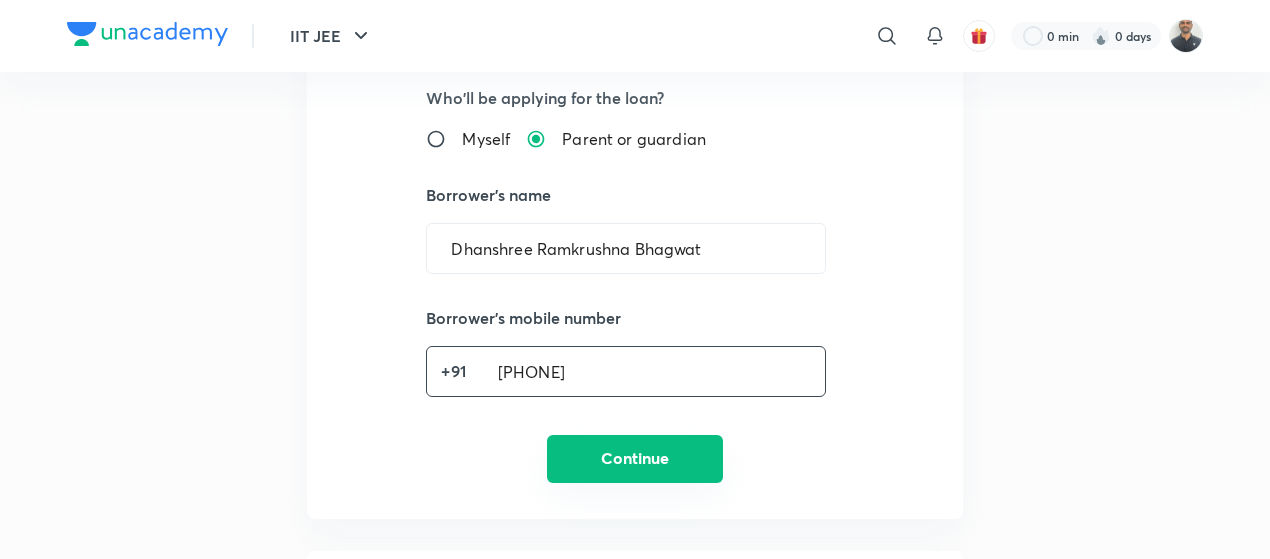 type on "[PHONE]" 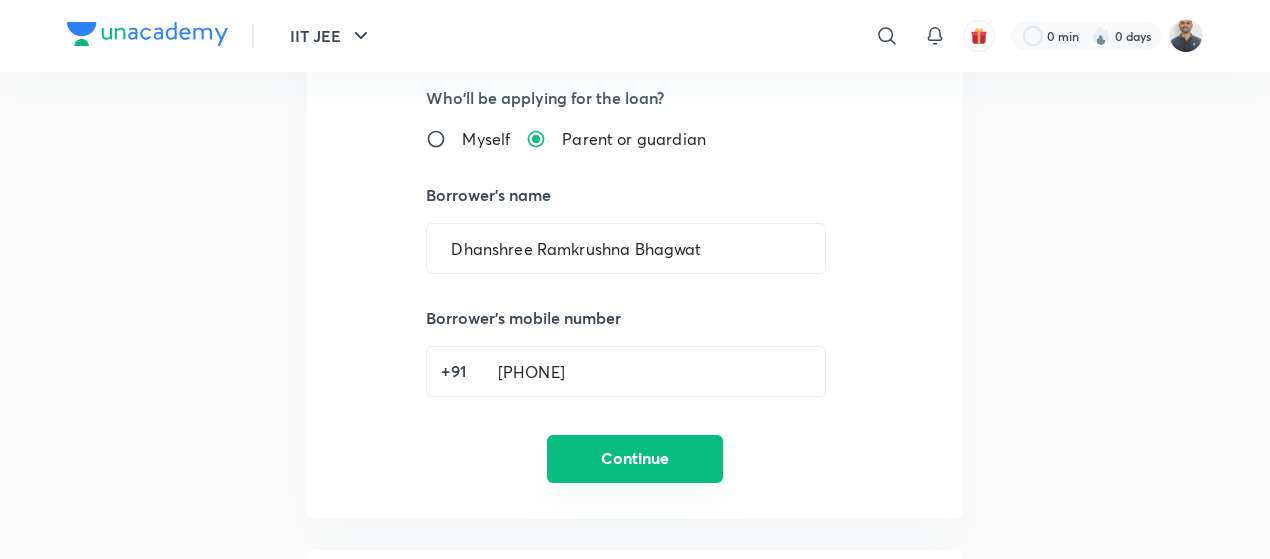 click on "Continue" at bounding box center [635, 459] 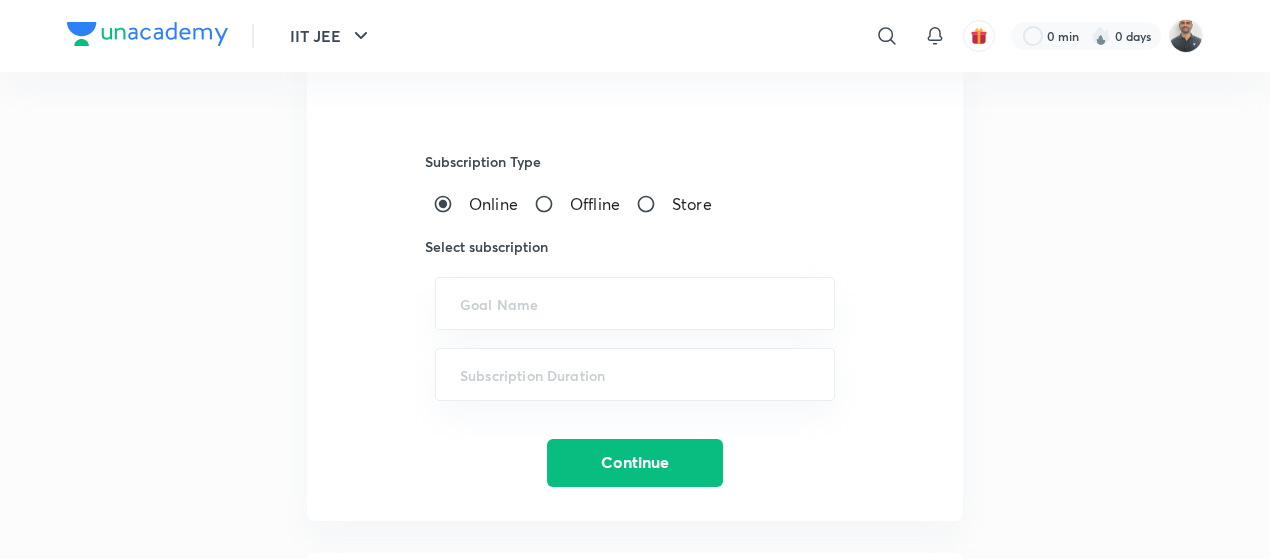 scroll, scrollTop: 432, scrollLeft: 0, axis: vertical 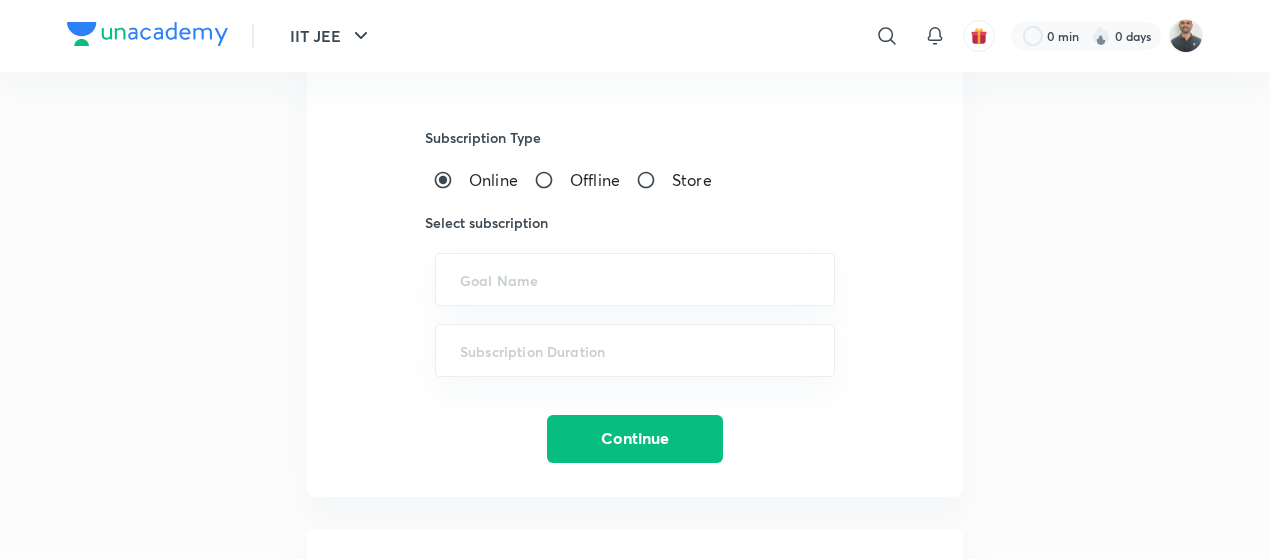 click on "Offline" at bounding box center [595, 180] 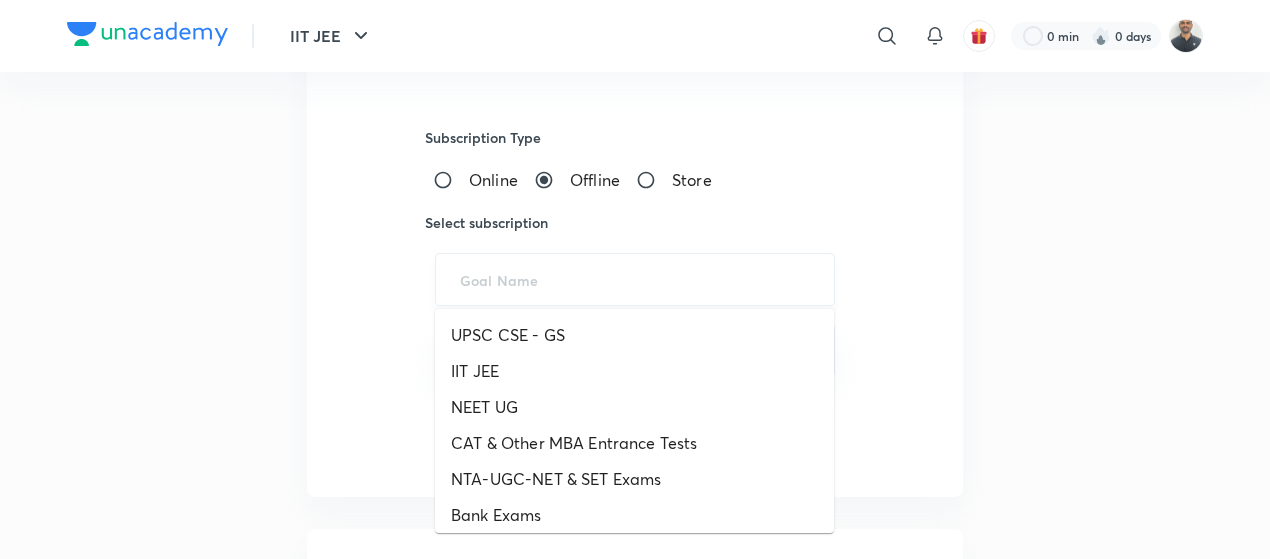 click at bounding box center [635, 279] 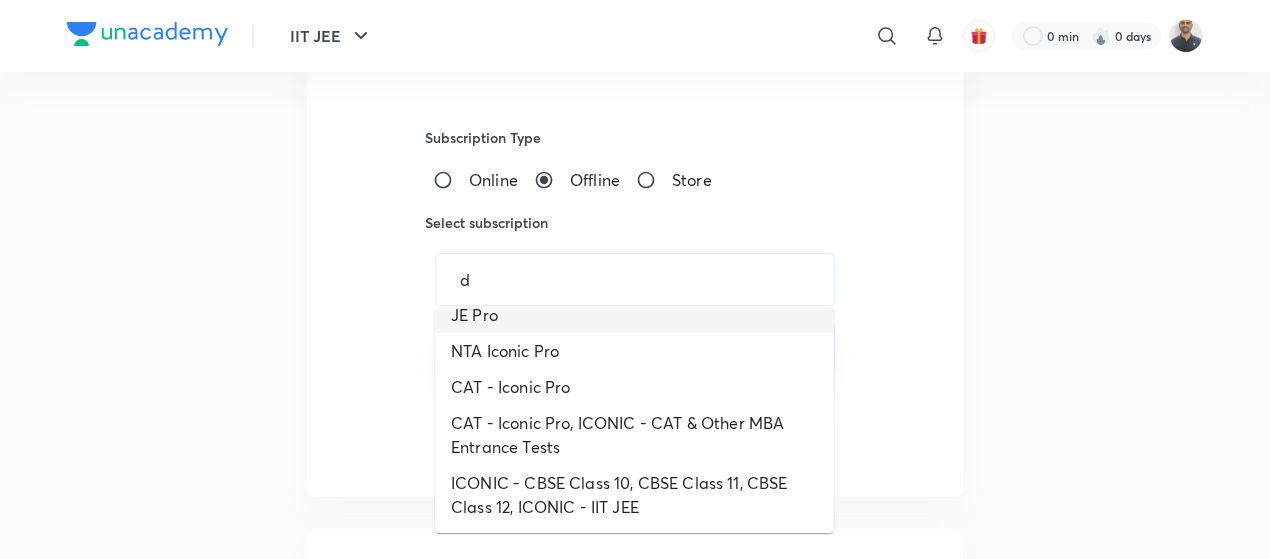 scroll, scrollTop: 0, scrollLeft: 0, axis: both 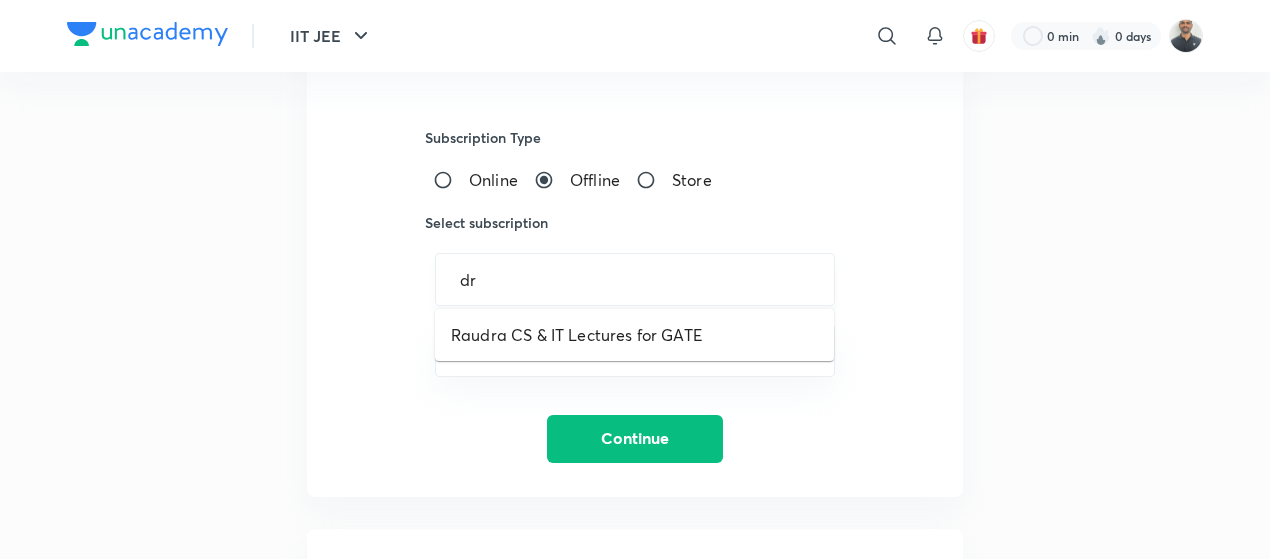 type on "d" 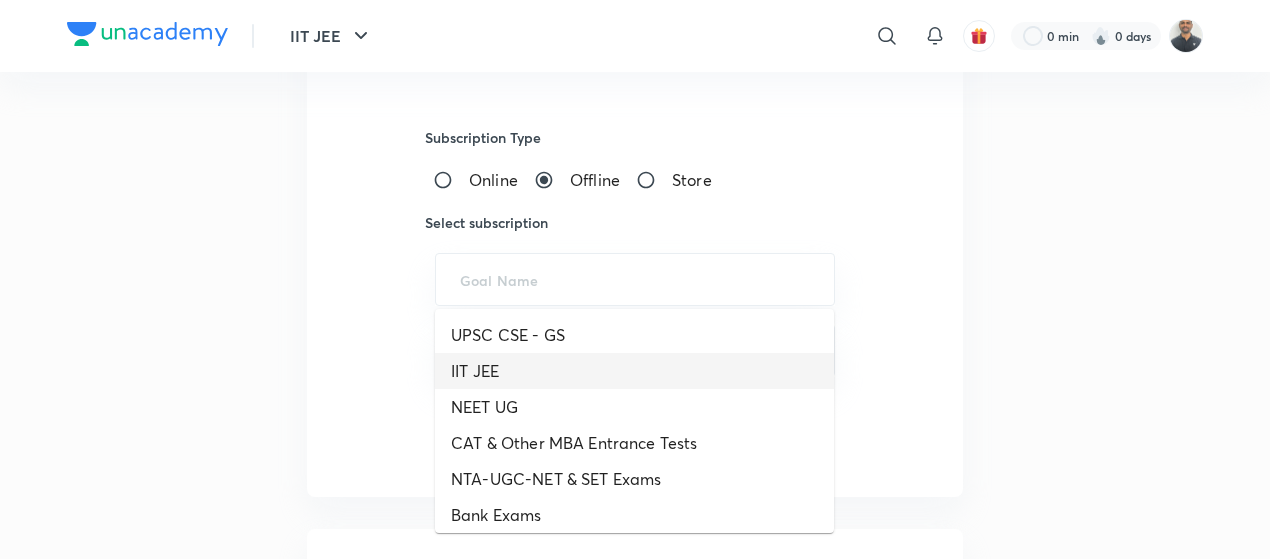 click on "IIT JEE" at bounding box center (634, 371) 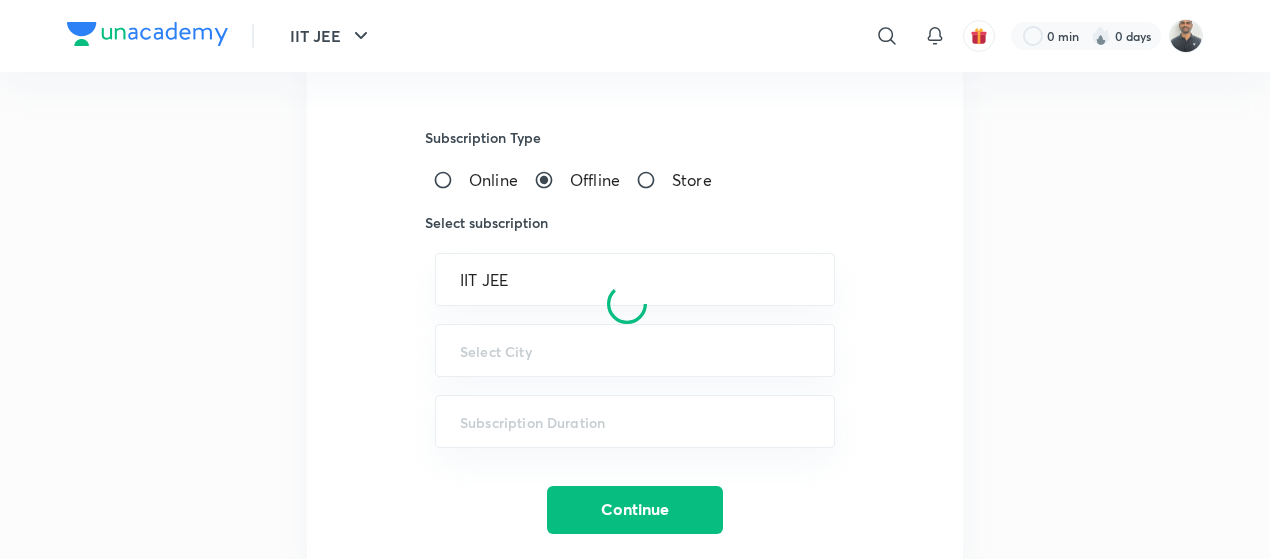 click at bounding box center (627, 304) 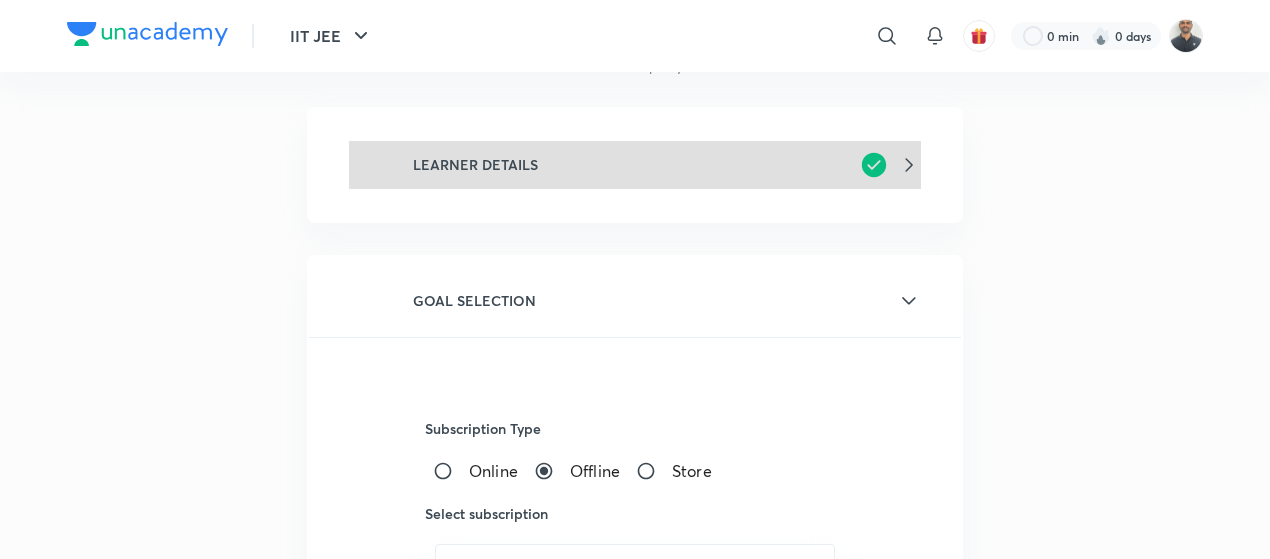 scroll, scrollTop: 151, scrollLeft: 0, axis: vertical 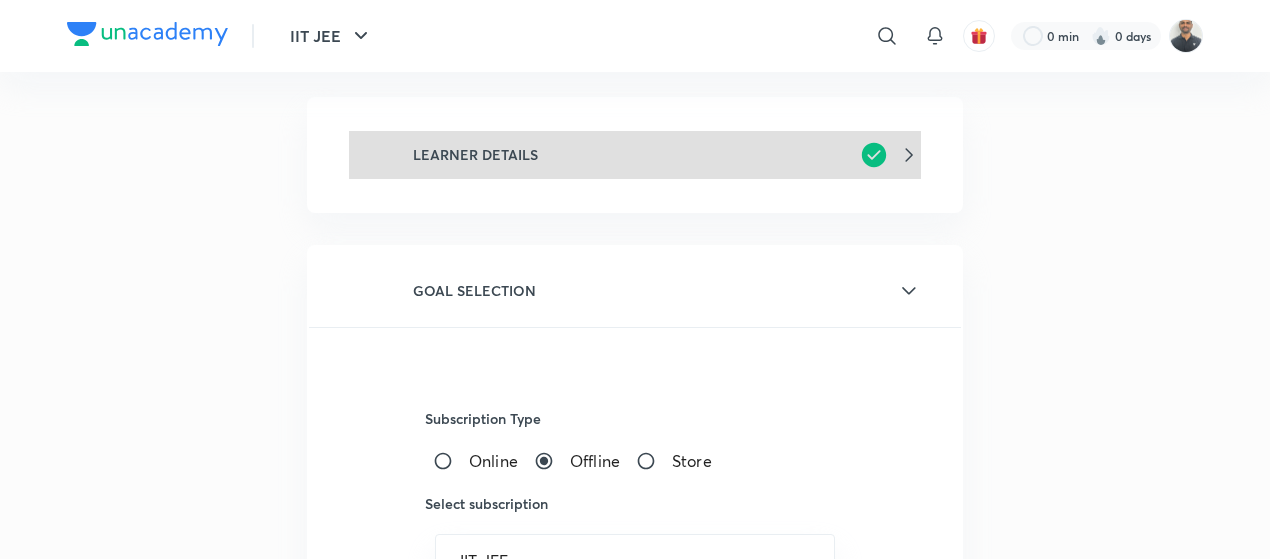 click 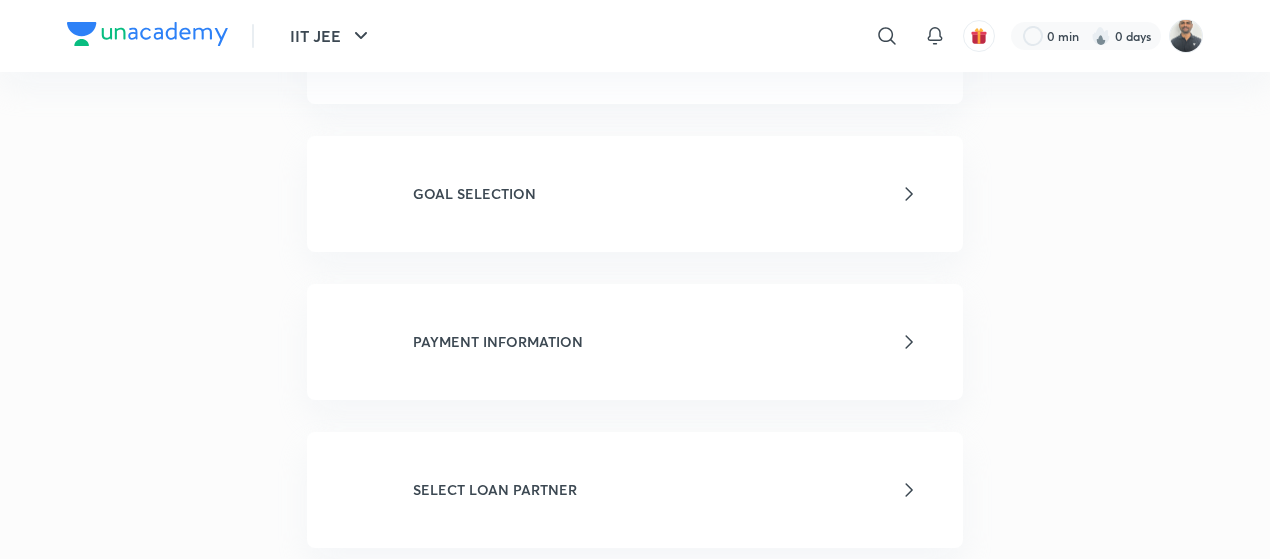 scroll, scrollTop: 829, scrollLeft: 0, axis: vertical 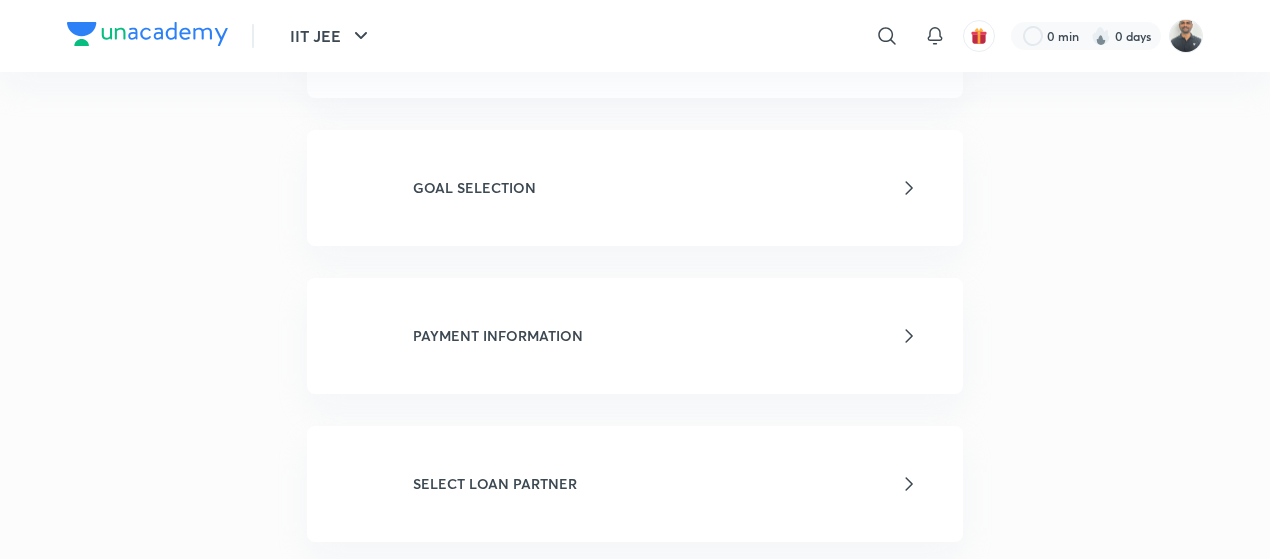 click on "GOAL SELECTION" at bounding box center [635, 188] 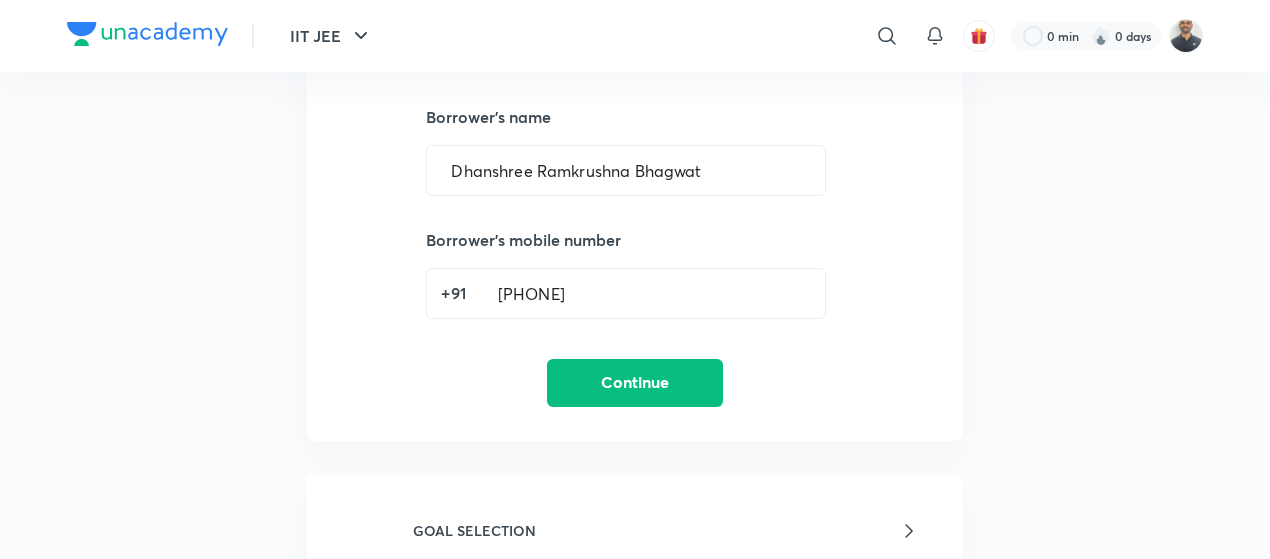 scroll, scrollTop: 479, scrollLeft: 0, axis: vertical 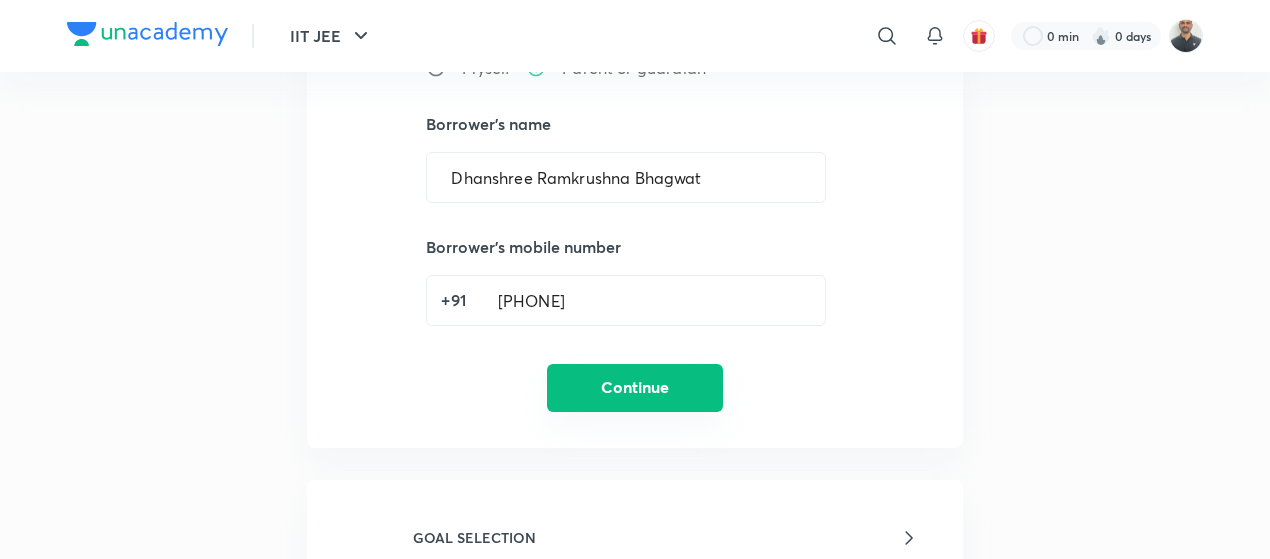 click on "Continue" at bounding box center [635, 388] 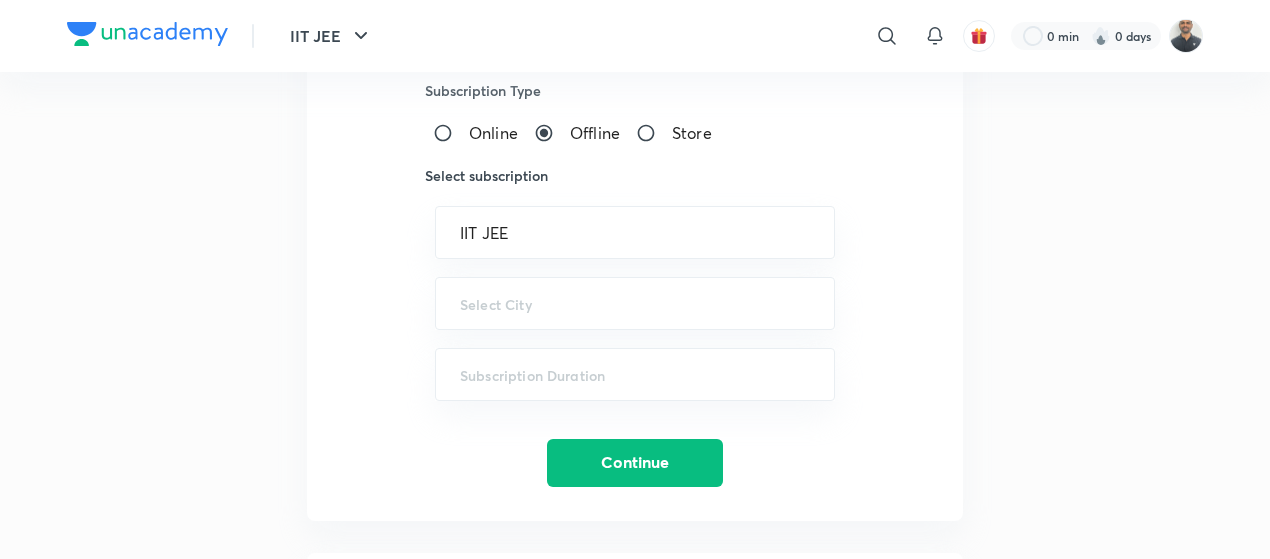 scroll, scrollTop: 503, scrollLeft: 0, axis: vertical 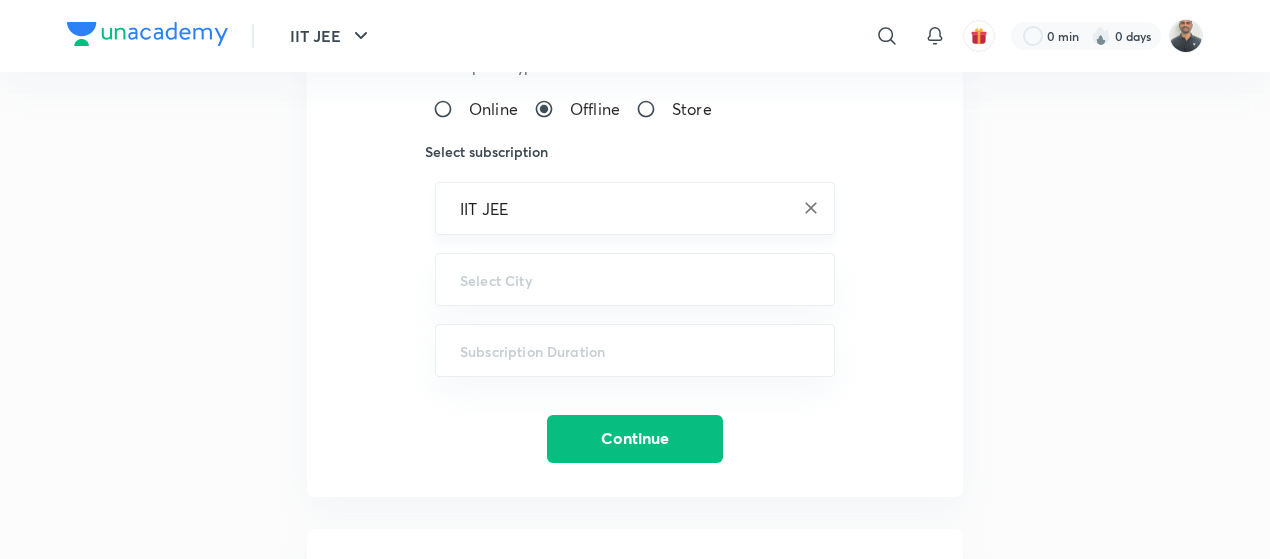 click on "IIT JEE ​" at bounding box center [635, 208] 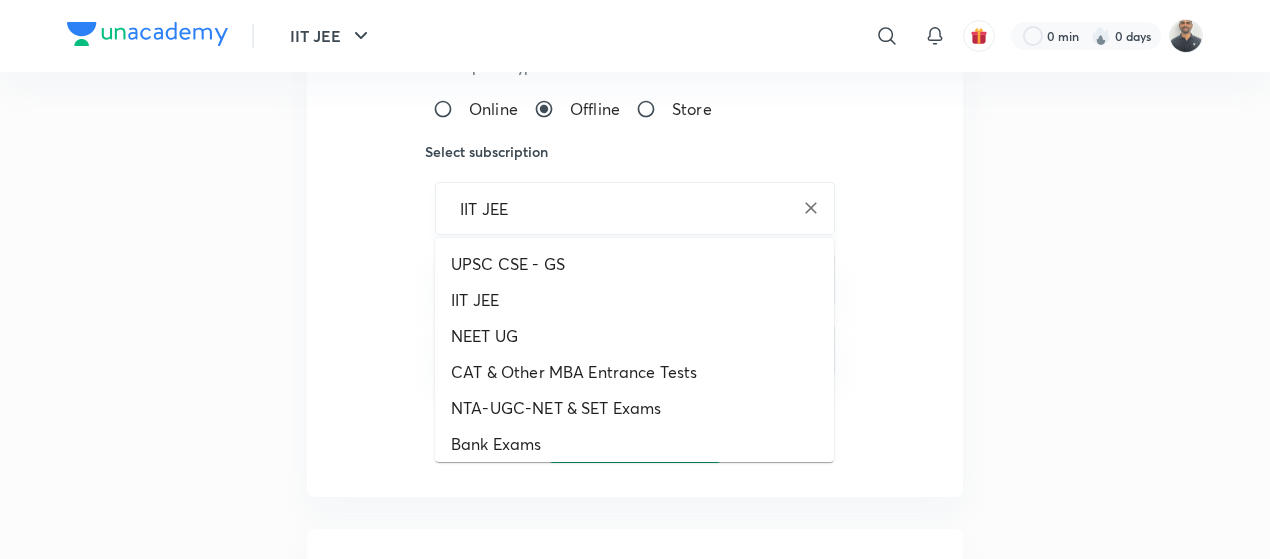 click on "IIT JEE" at bounding box center (635, 208) 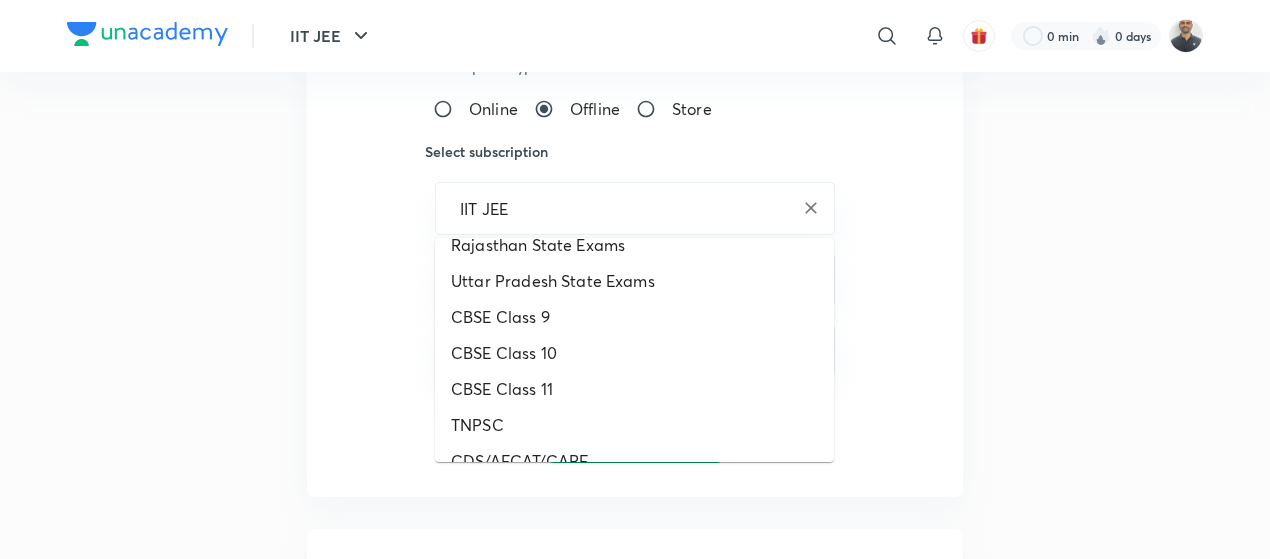 scroll, scrollTop: 431, scrollLeft: 0, axis: vertical 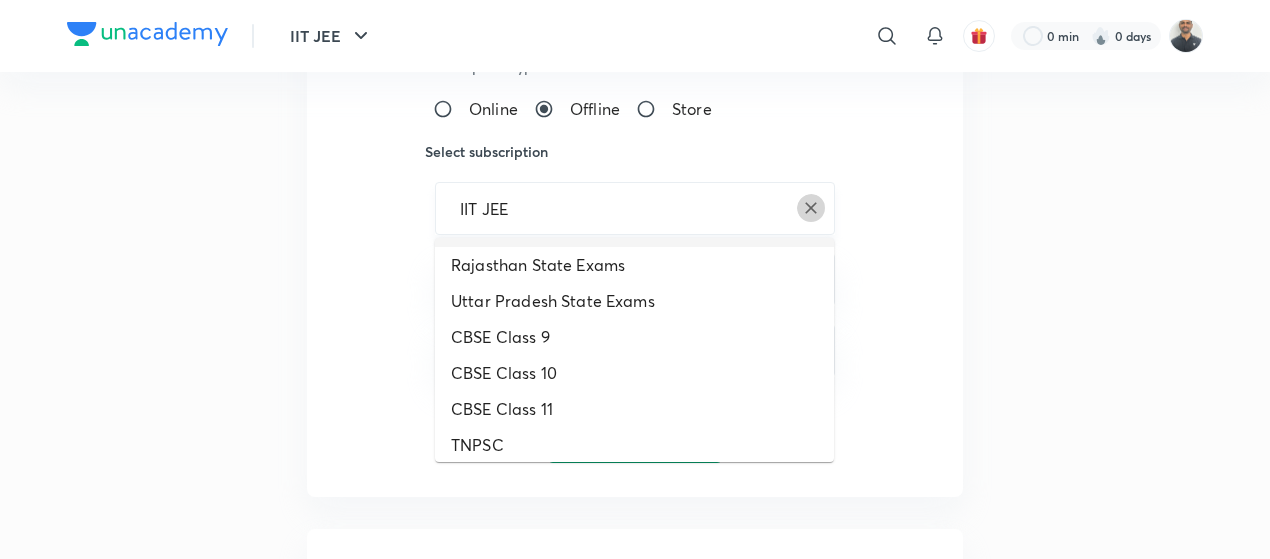 click 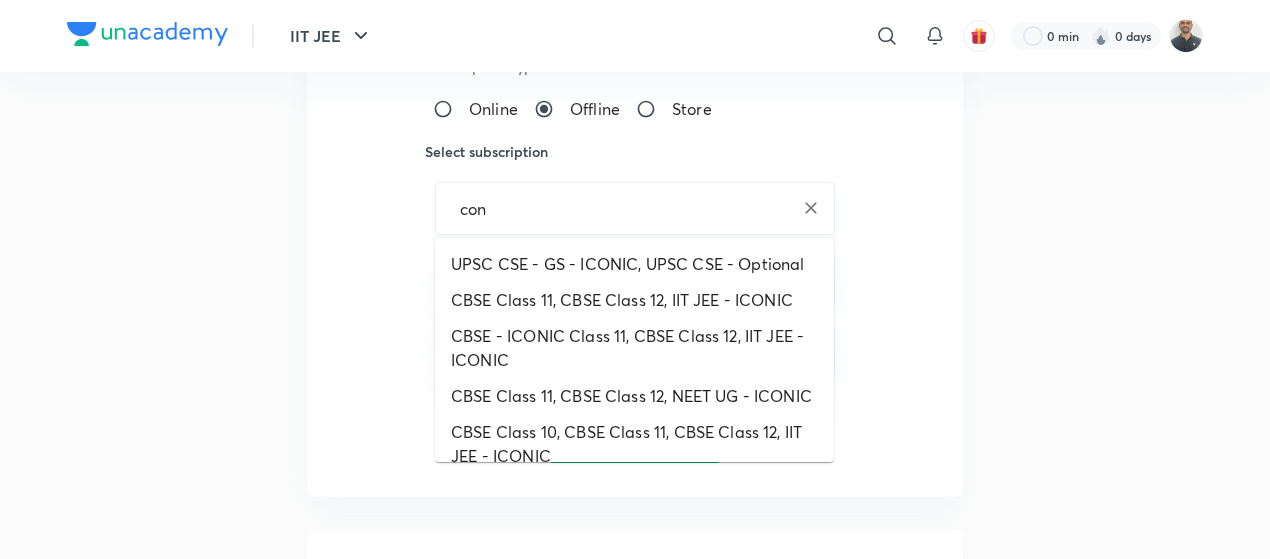 scroll, scrollTop: 0, scrollLeft: 0, axis: both 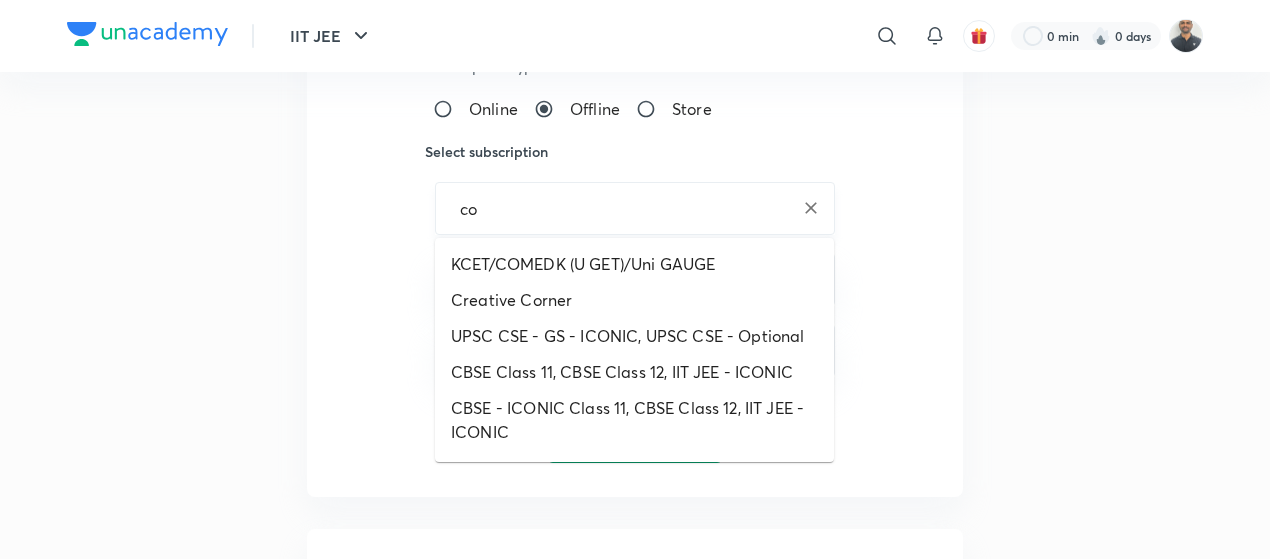 type on "c" 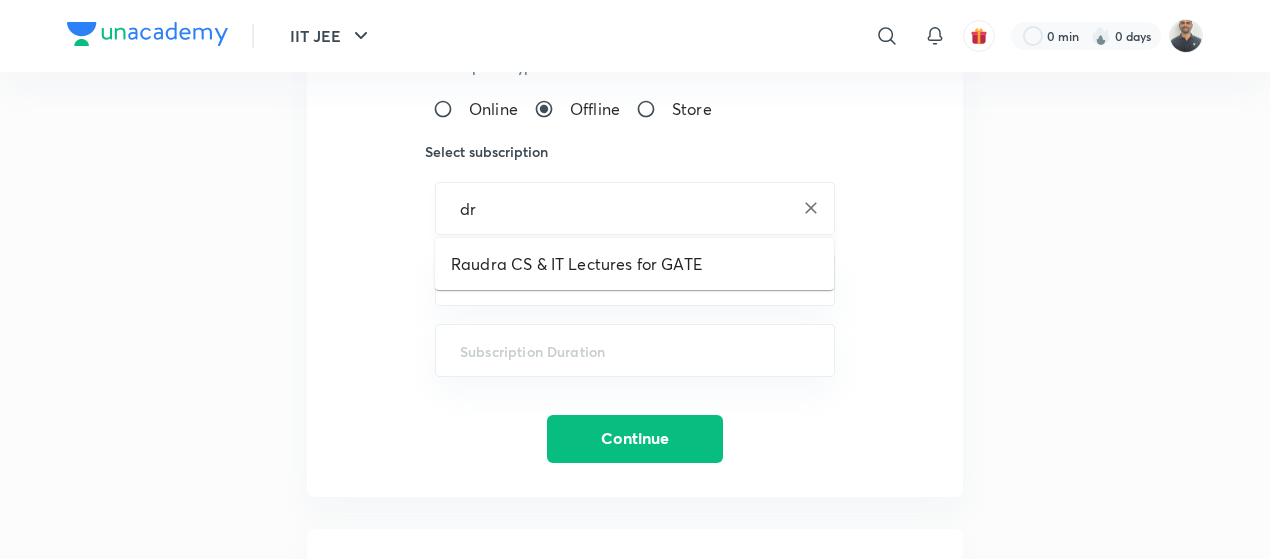type on "d" 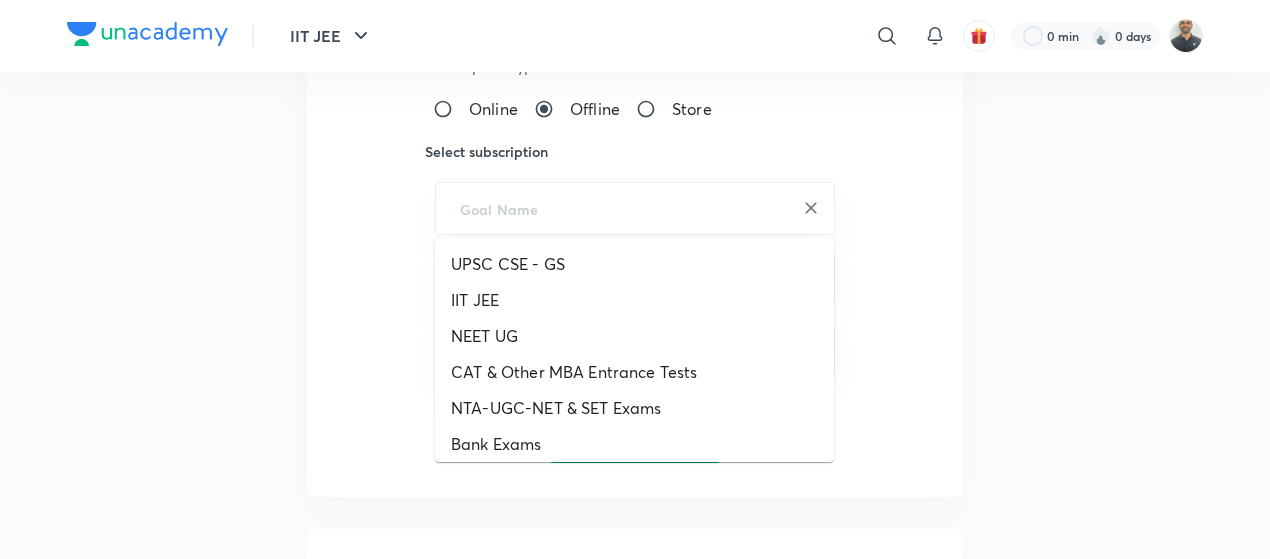 type on "IIT JEE" 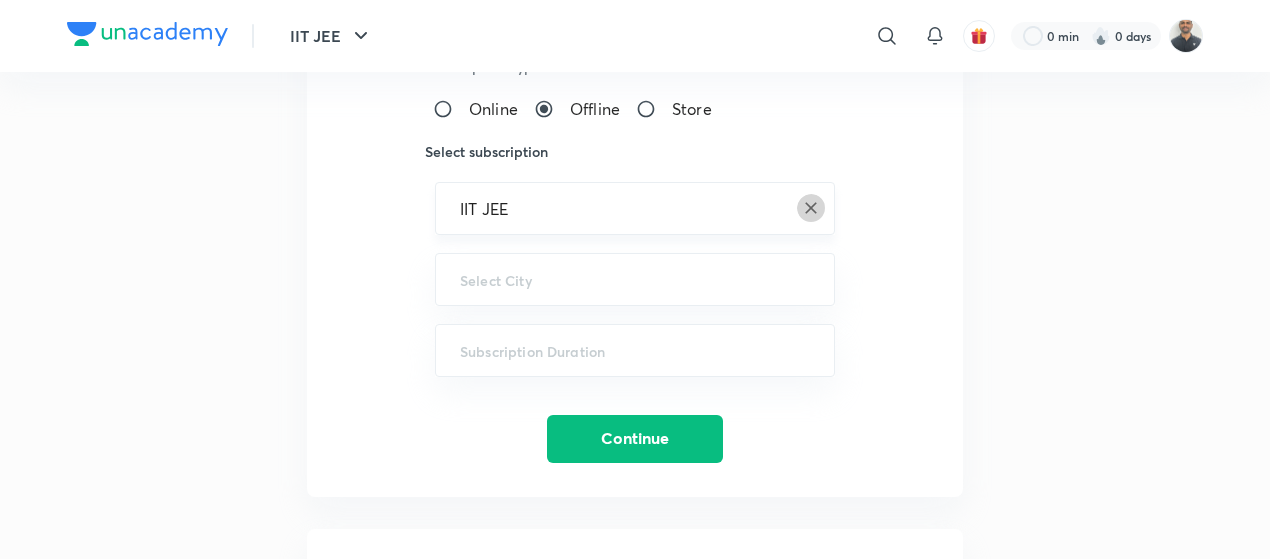 click 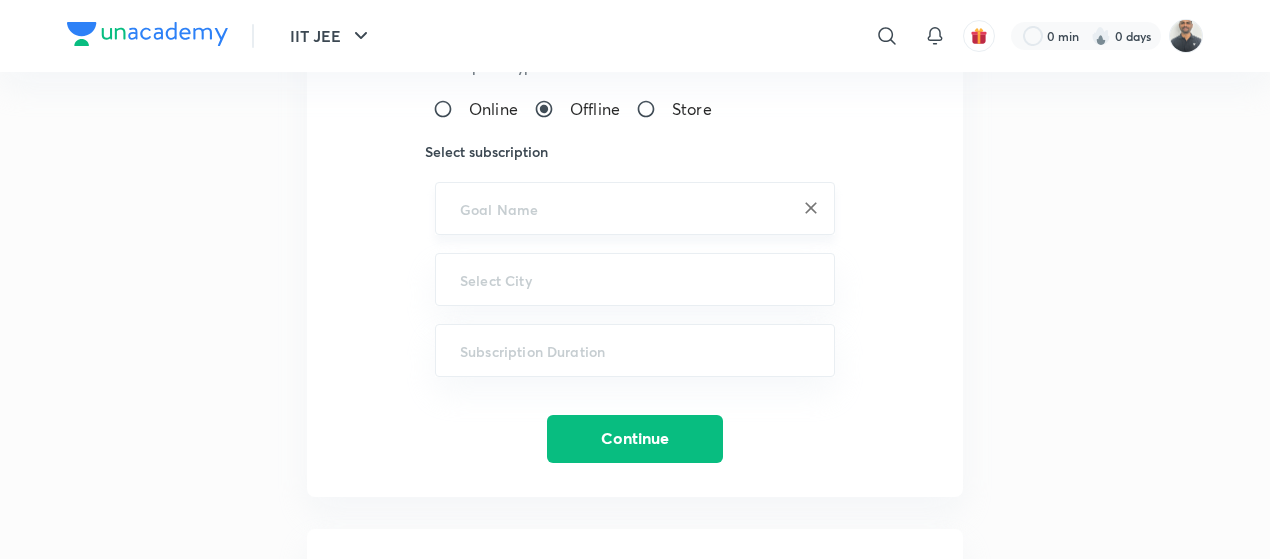 click on "​" at bounding box center (635, 208) 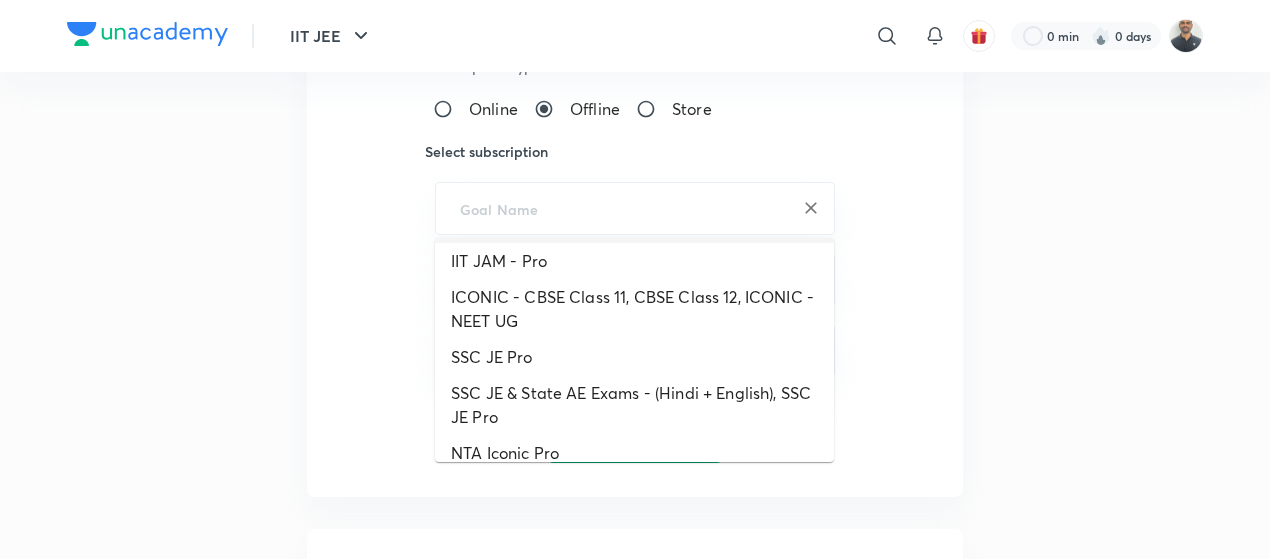 scroll, scrollTop: 7760, scrollLeft: 0, axis: vertical 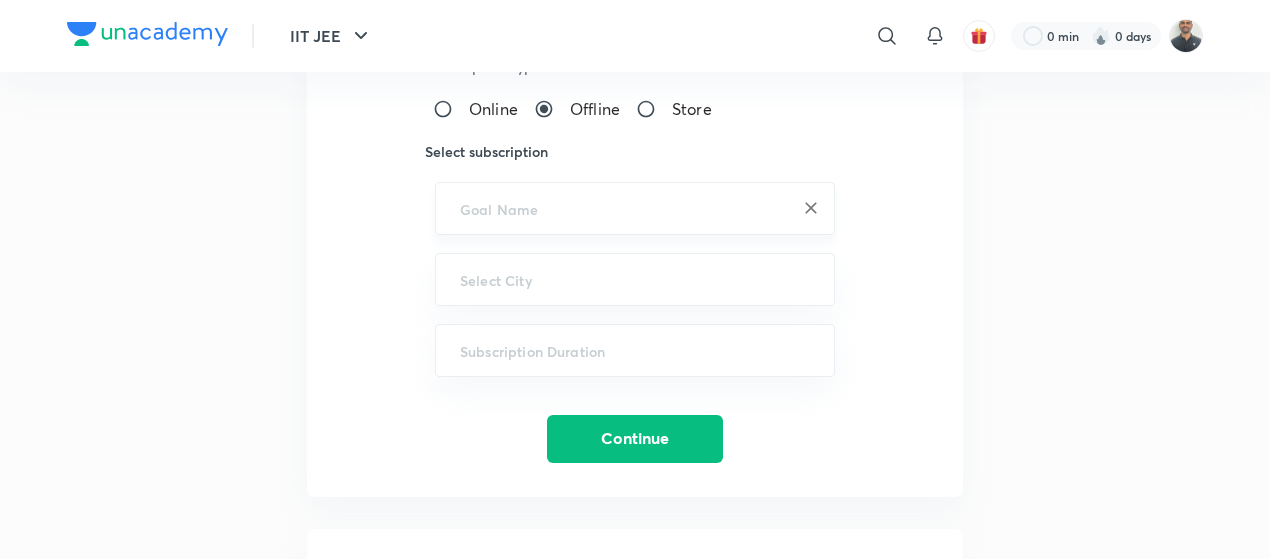 click at bounding box center [635, 208] 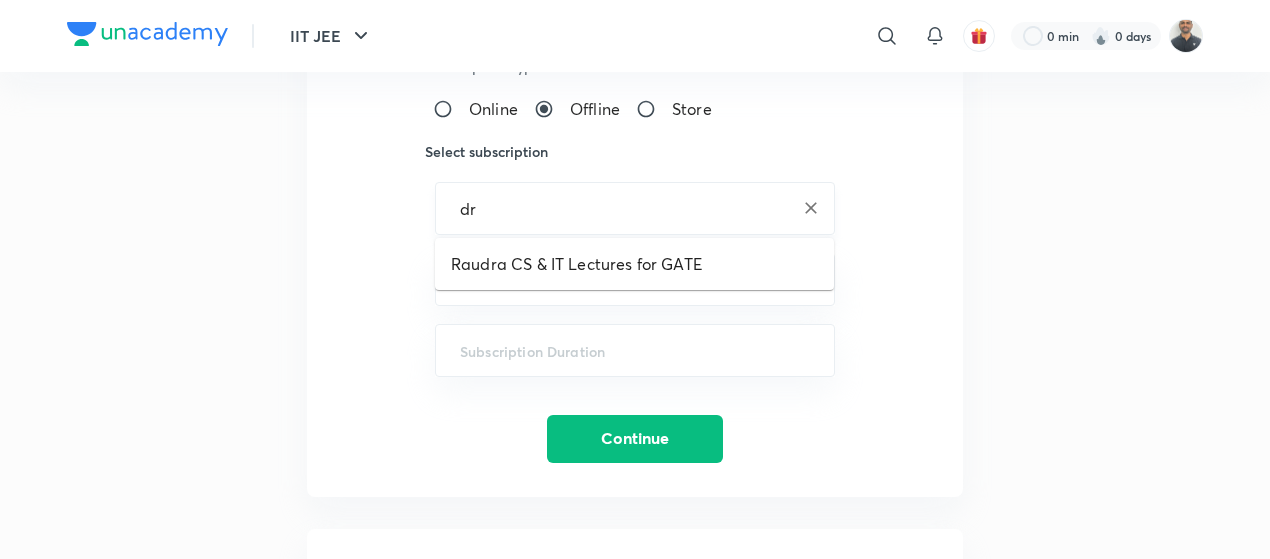 type on "d" 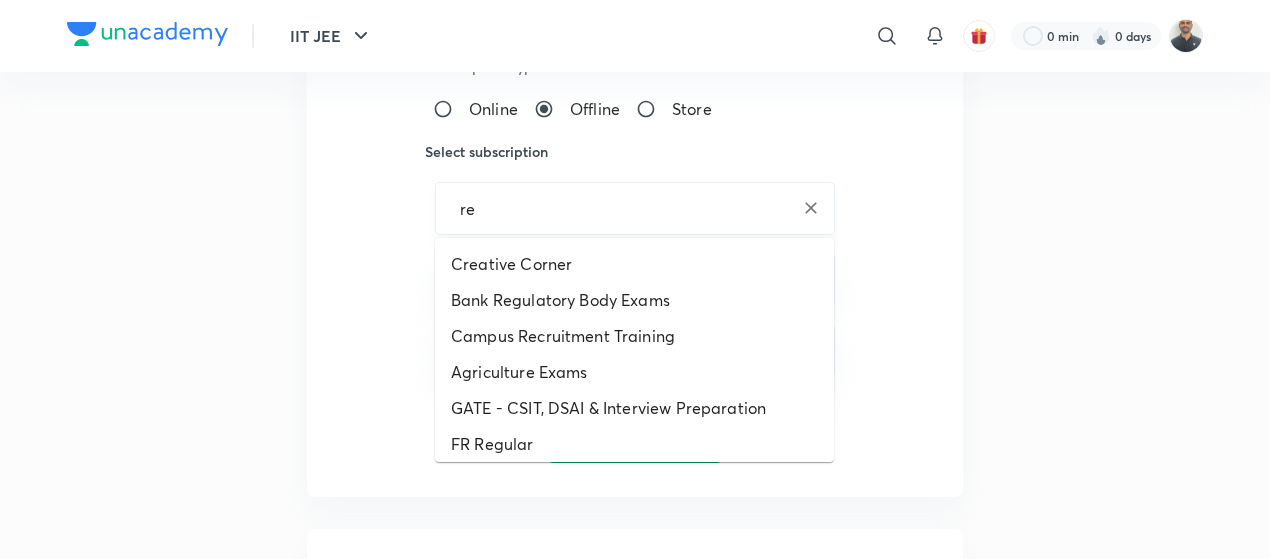 type on "r" 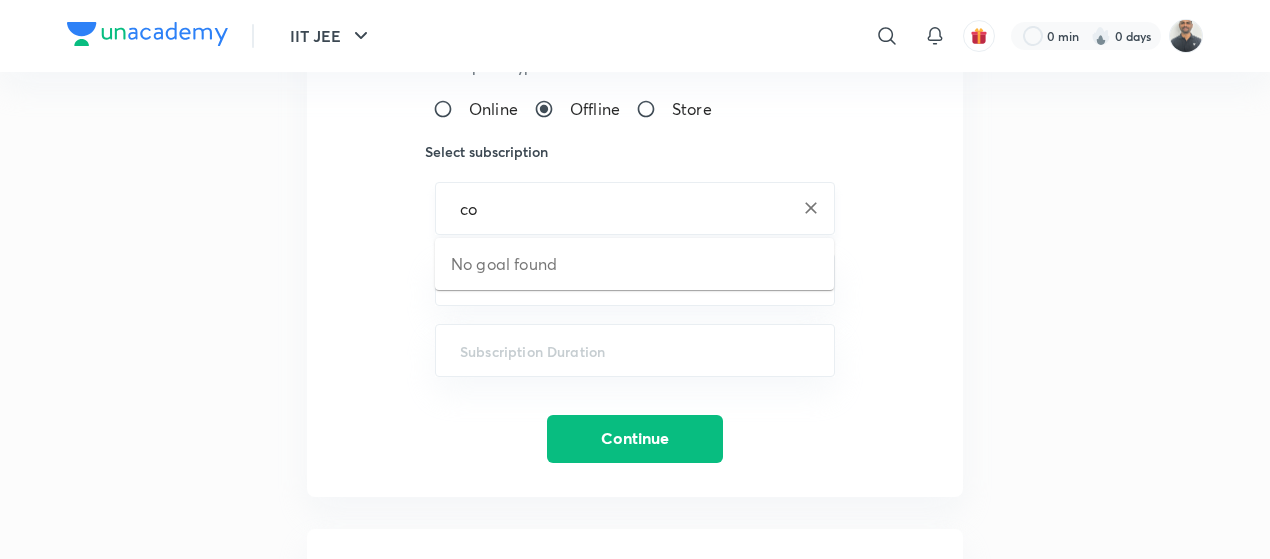 type on "c" 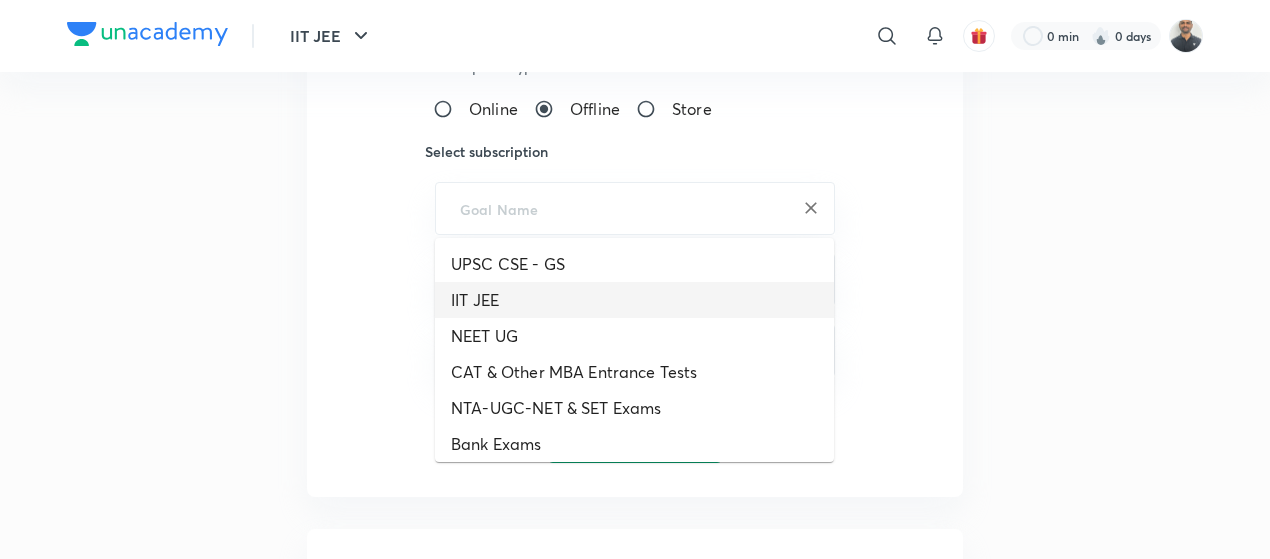 click on "IIT JEE" at bounding box center (634, 300) 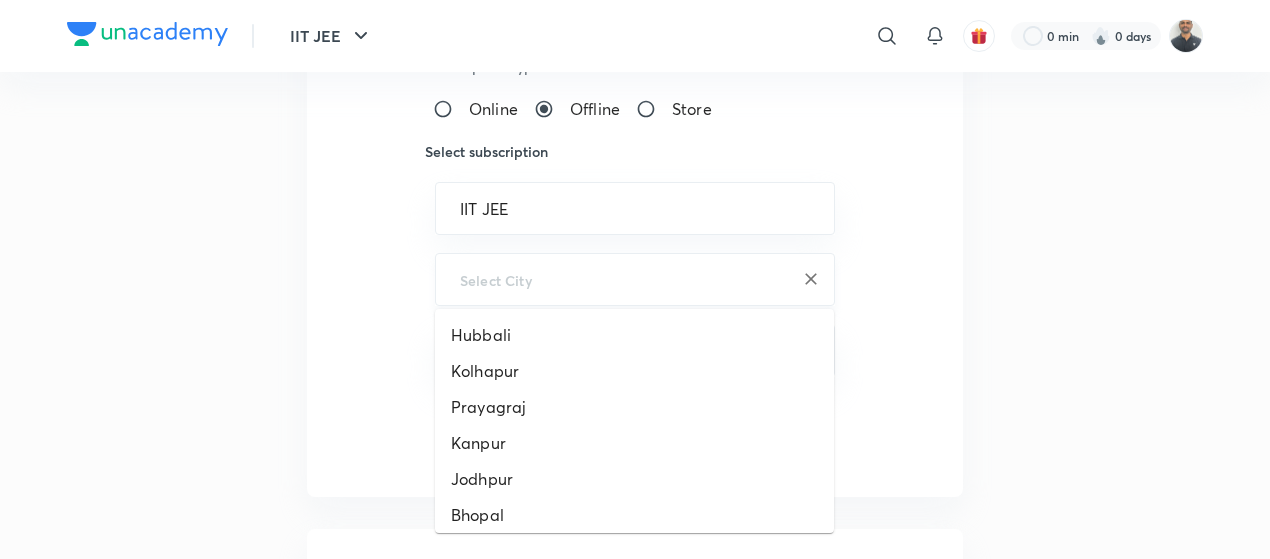 click at bounding box center [635, 279] 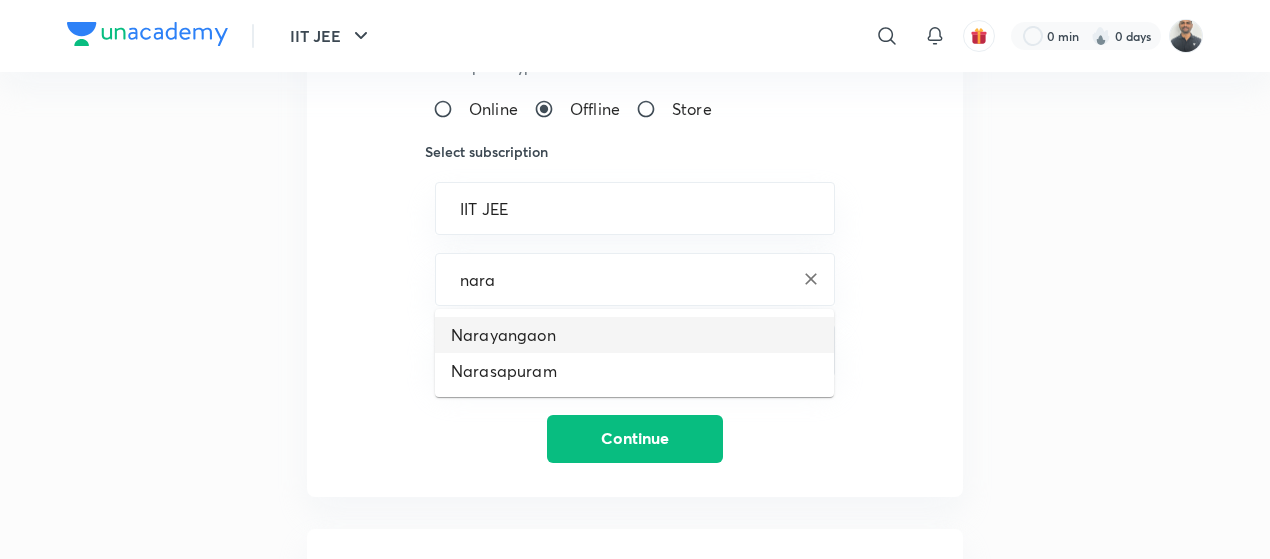 click on "Narayangaon" at bounding box center [634, 335] 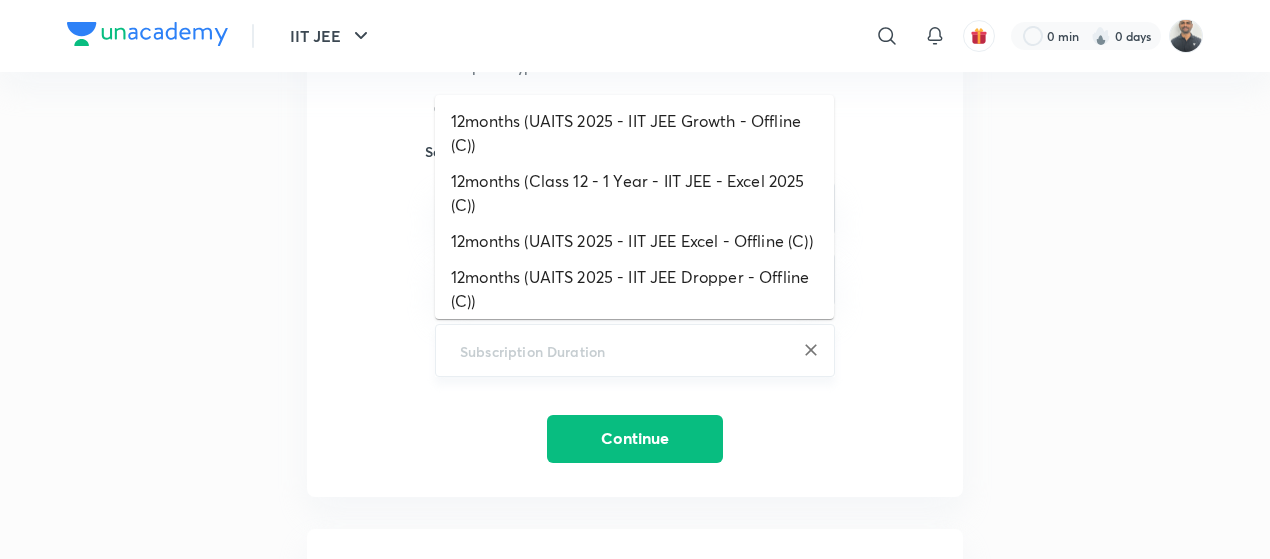 click at bounding box center [635, 350] 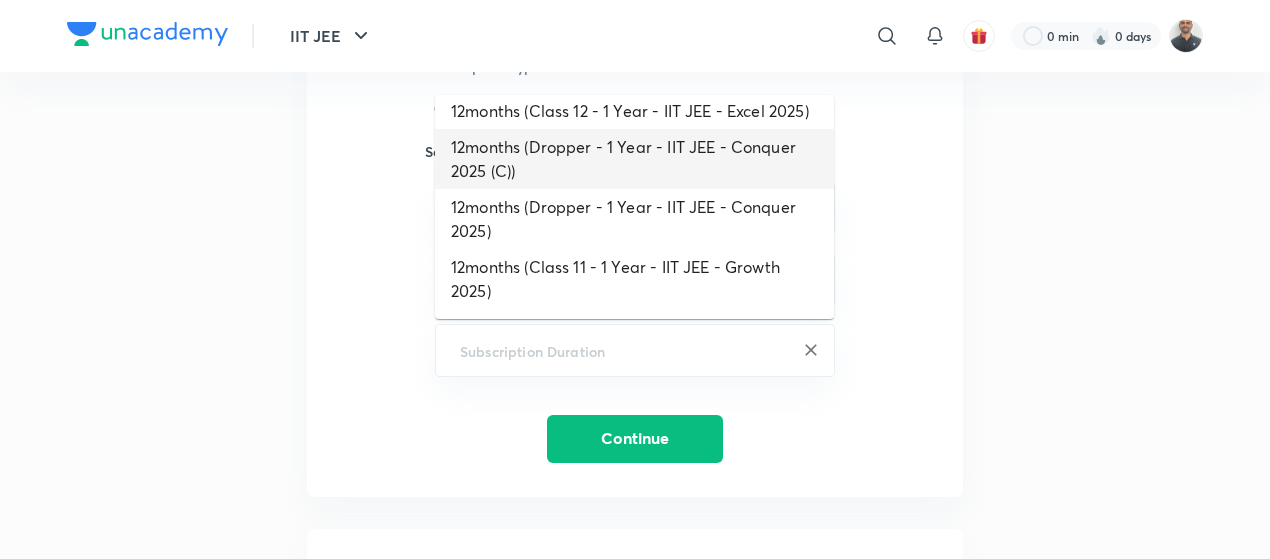 scroll, scrollTop: 288, scrollLeft: 0, axis: vertical 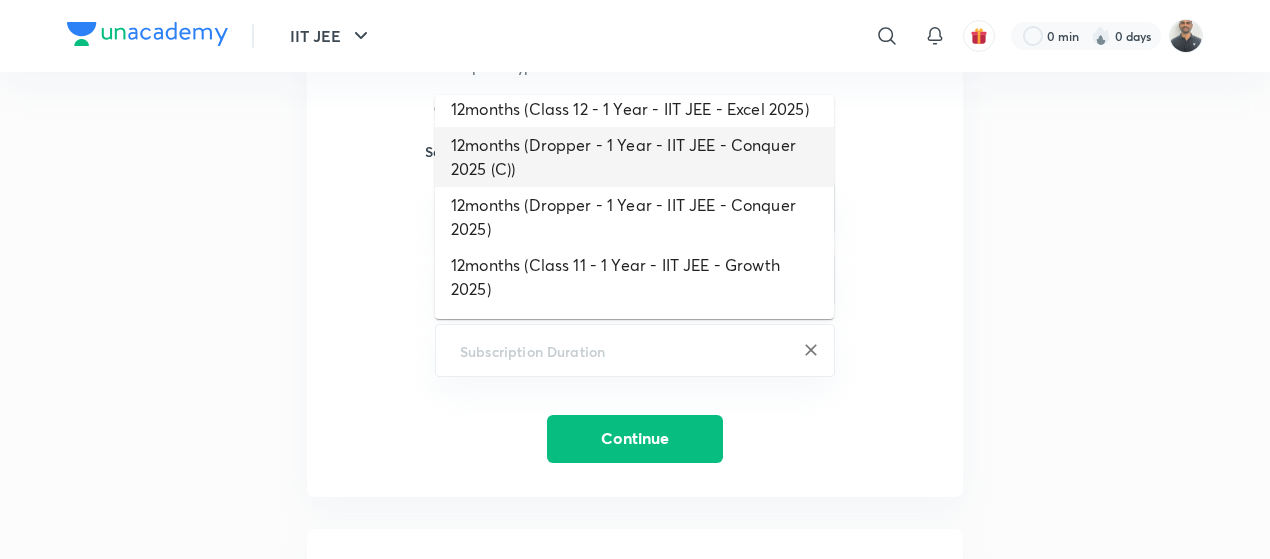 click on "12months (Dropper - 1 Year - IIT JEE - Conquer 2025 (C))" at bounding box center [634, 157] 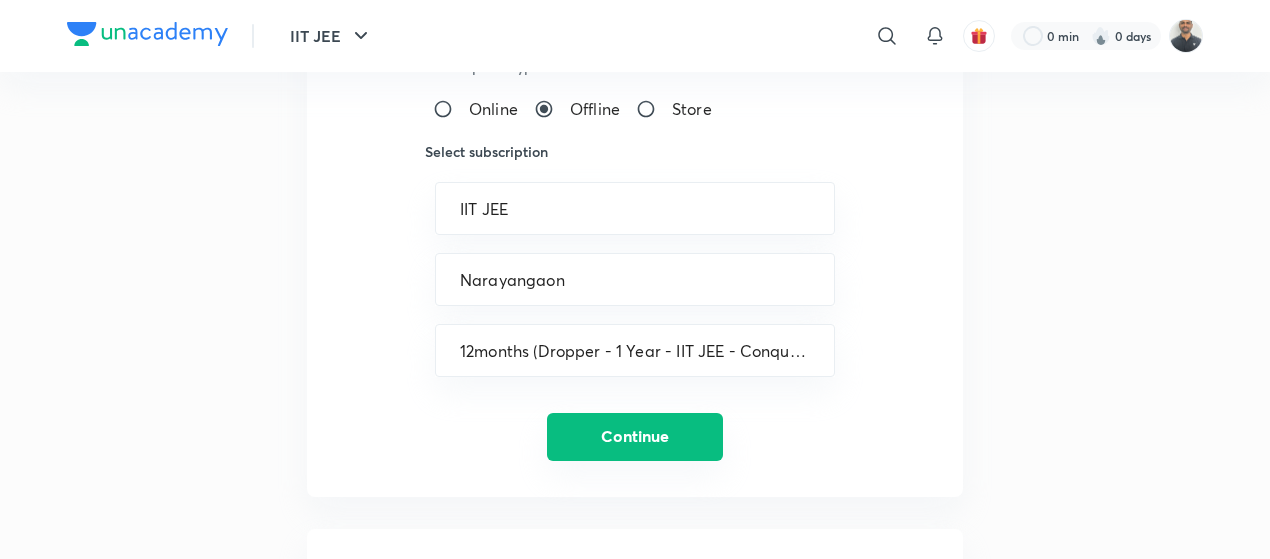 click on "Continue" at bounding box center [635, 437] 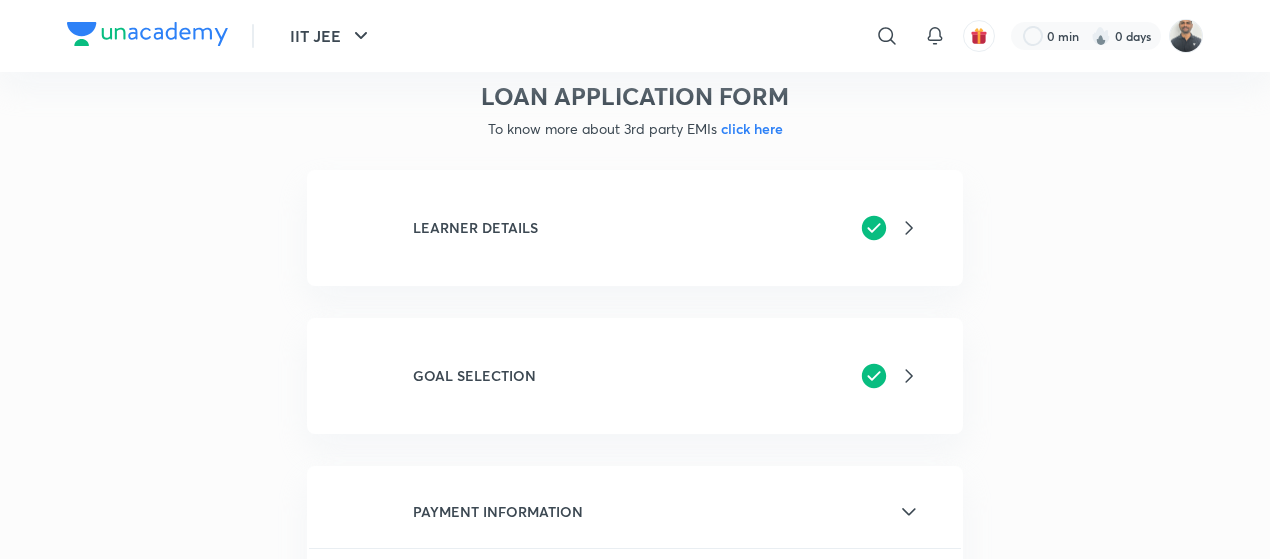 scroll, scrollTop: 79, scrollLeft: 0, axis: vertical 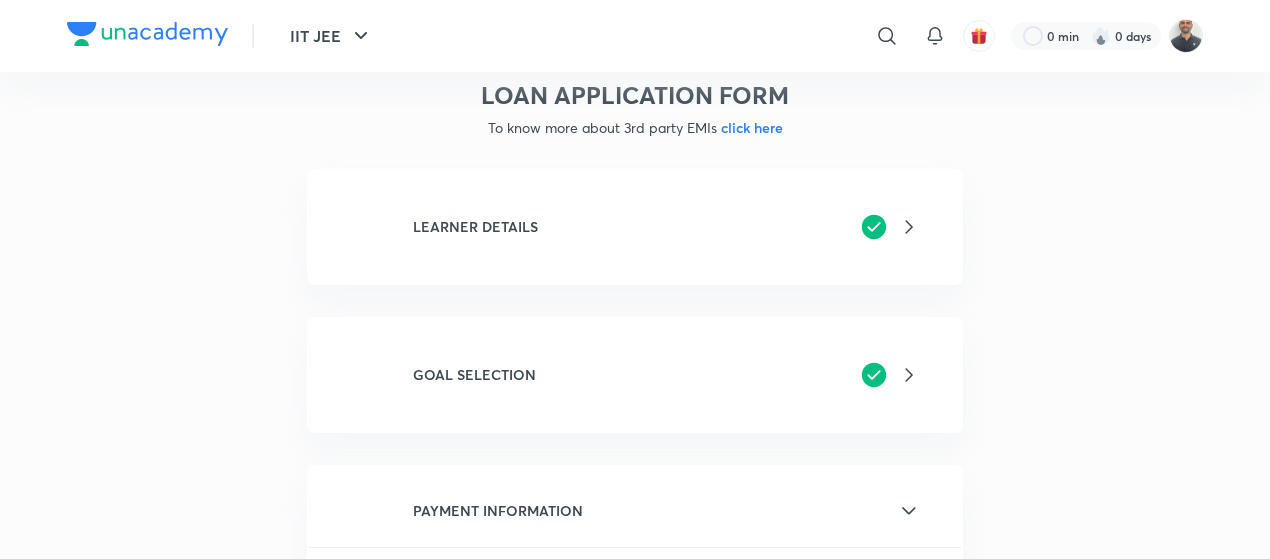 click 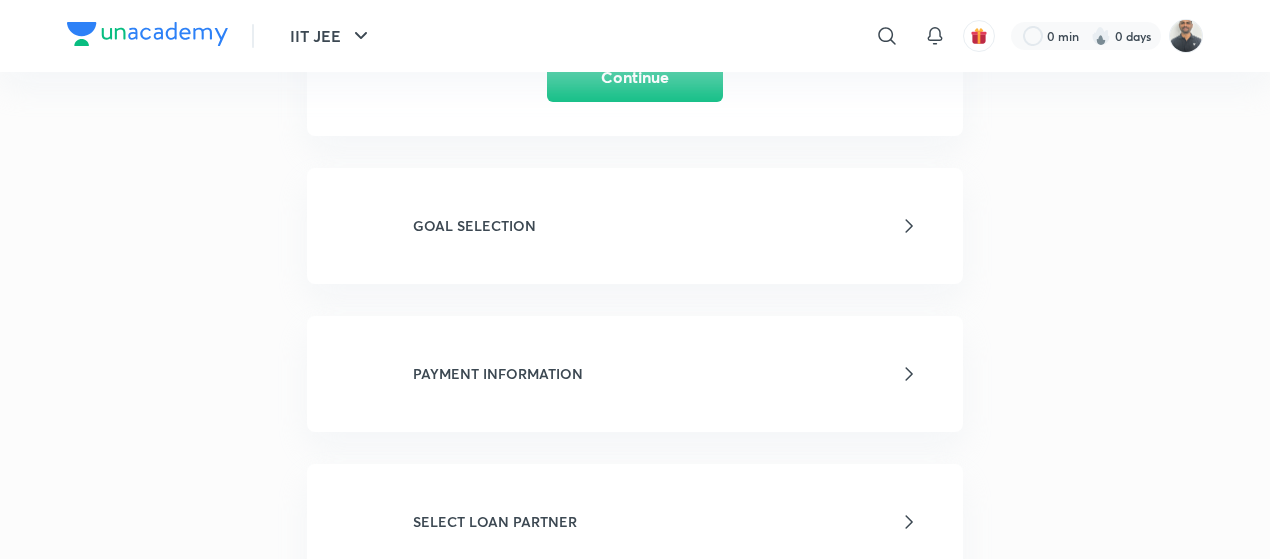 scroll, scrollTop: 866, scrollLeft: 0, axis: vertical 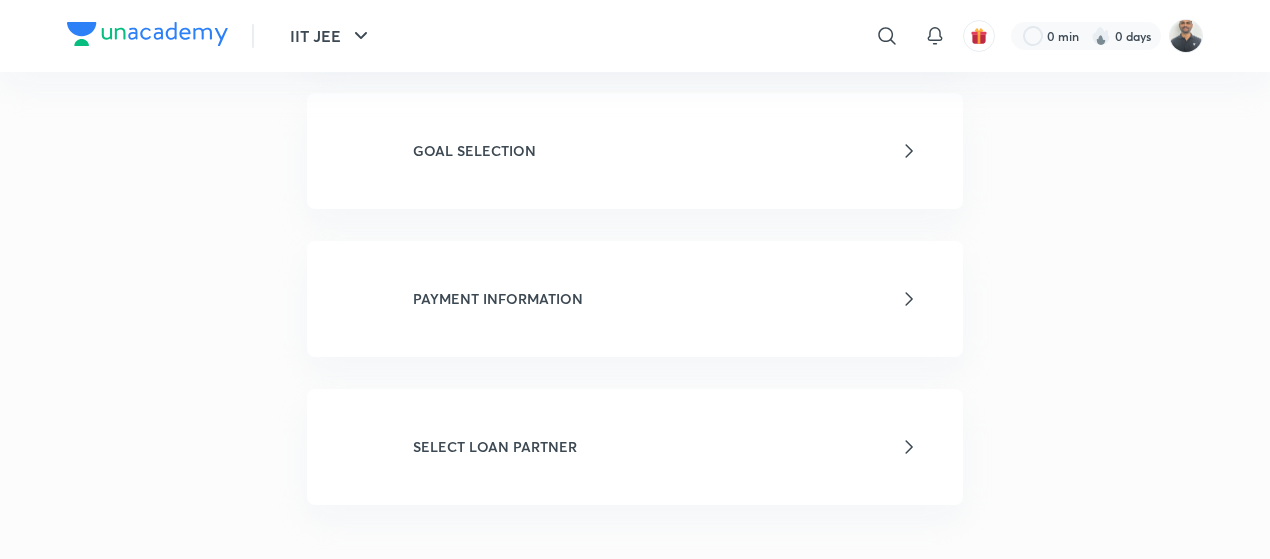click 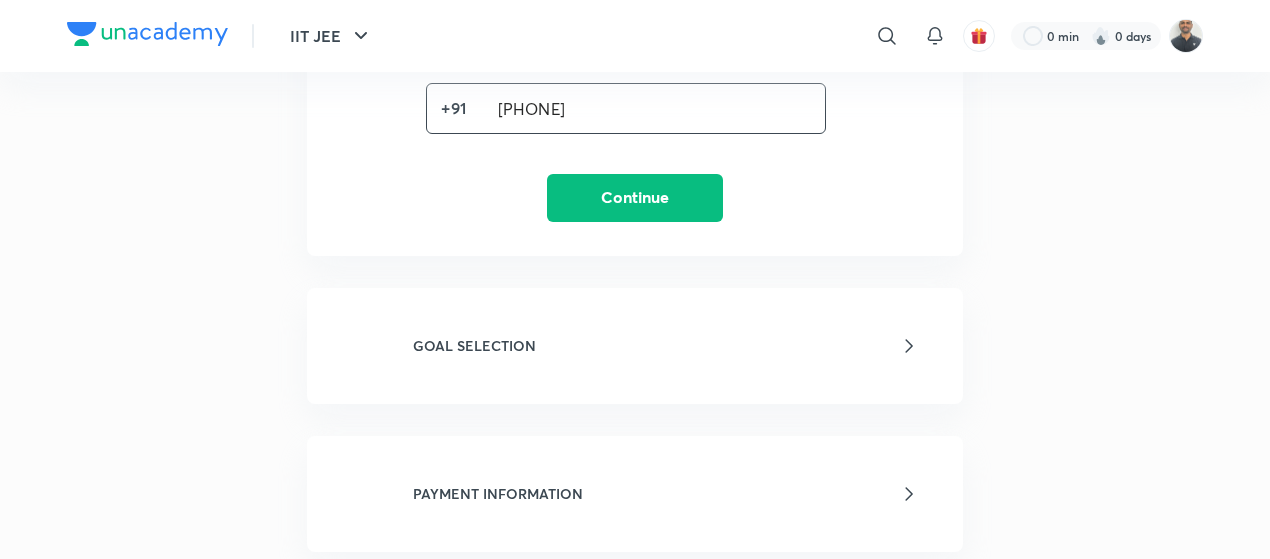 scroll, scrollTop: 670, scrollLeft: 0, axis: vertical 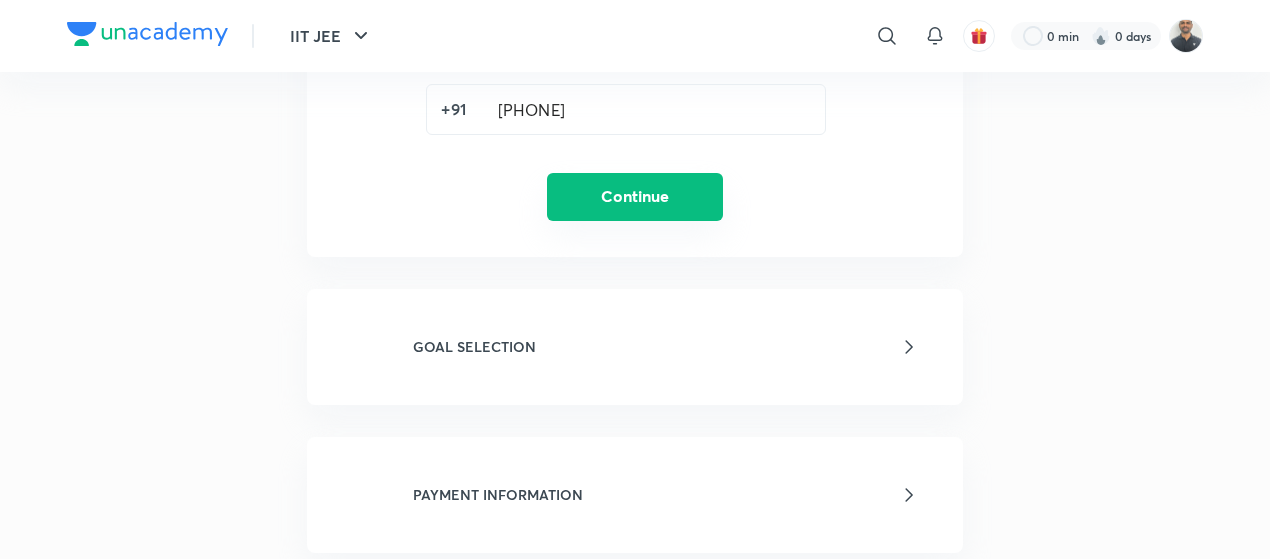 click on "Continue" at bounding box center (635, 197) 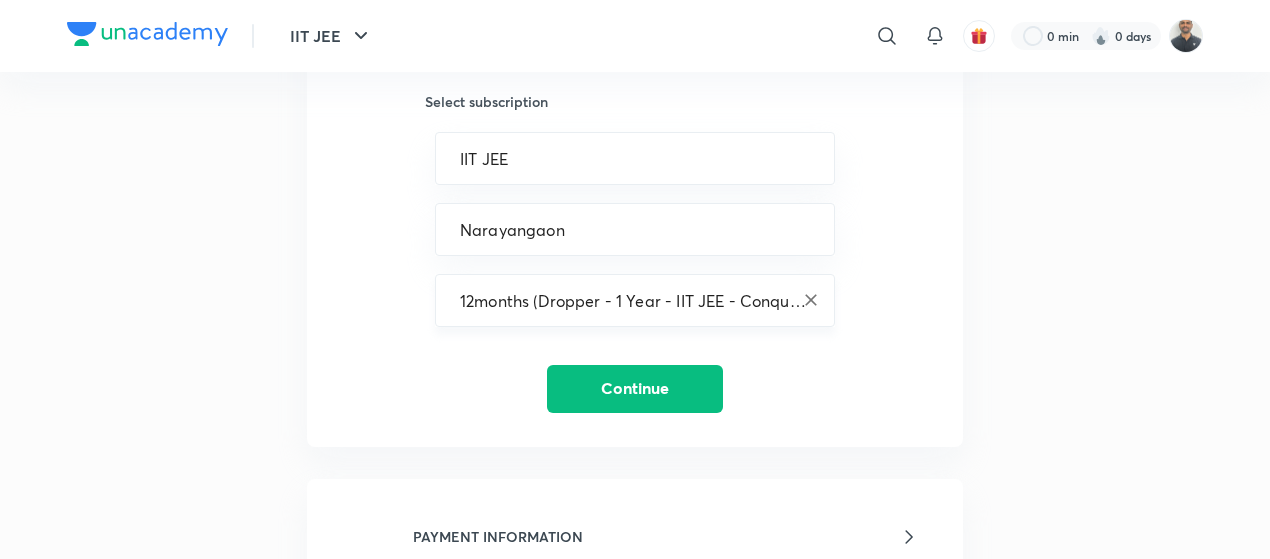 scroll, scrollTop: 558, scrollLeft: 0, axis: vertical 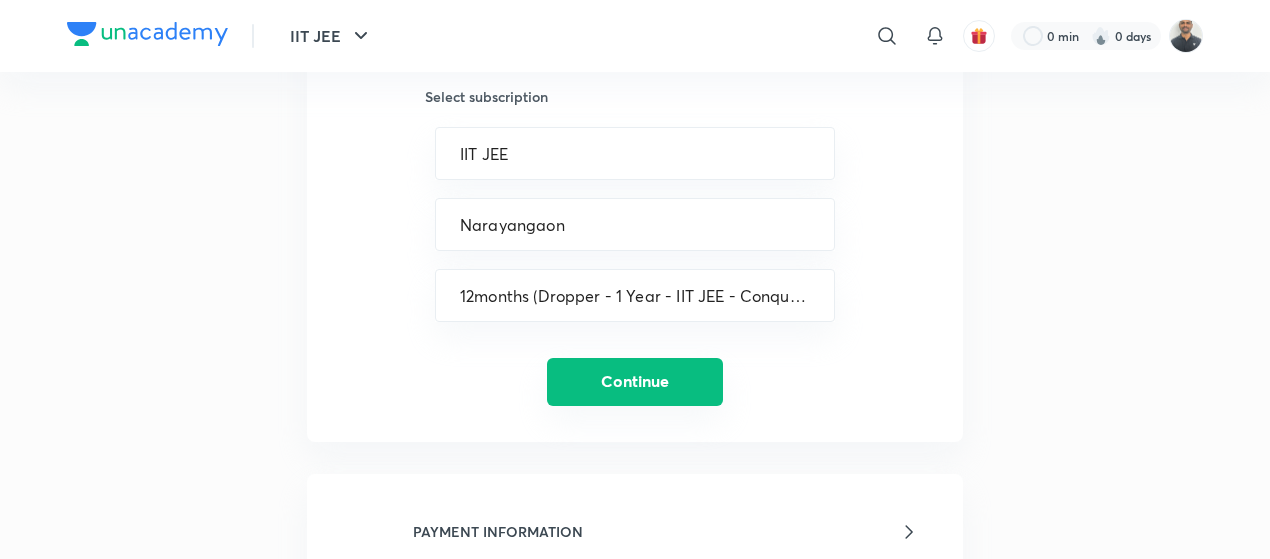click on "Continue" at bounding box center (635, 382) 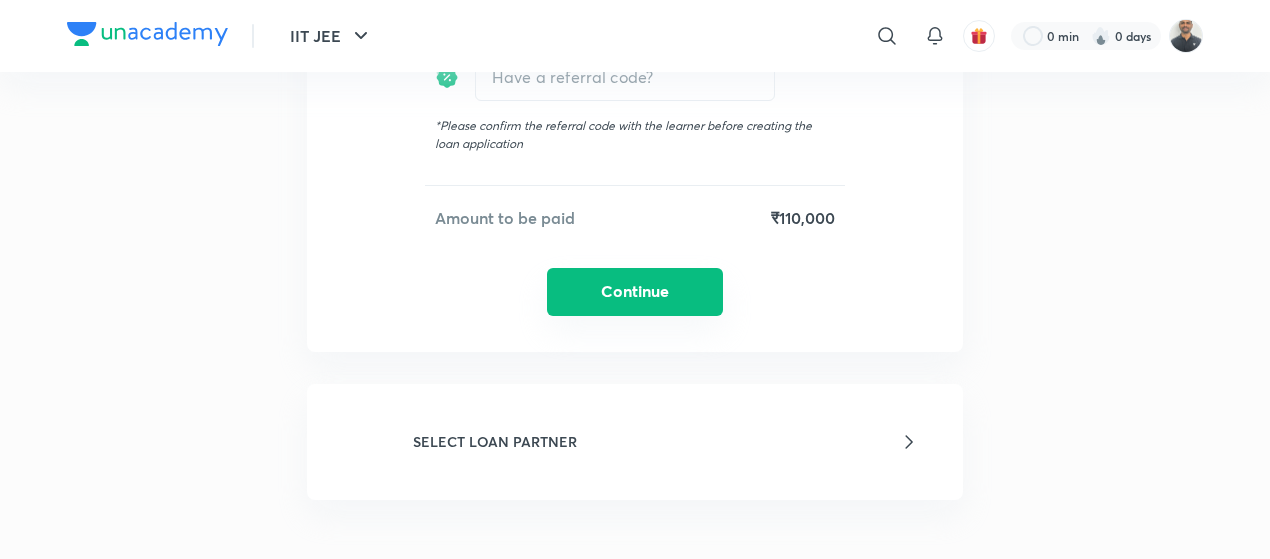 scroll, scrollTop: 767, scrollLeft: 0, axis: vertical 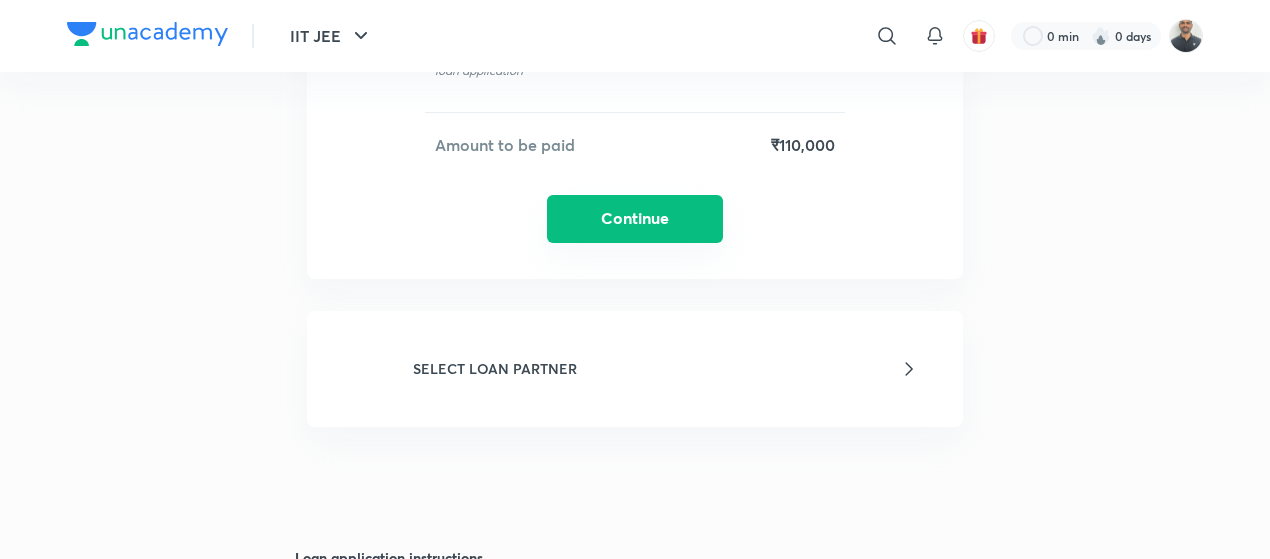 click on "Continue" at bounding box center [635, 219] 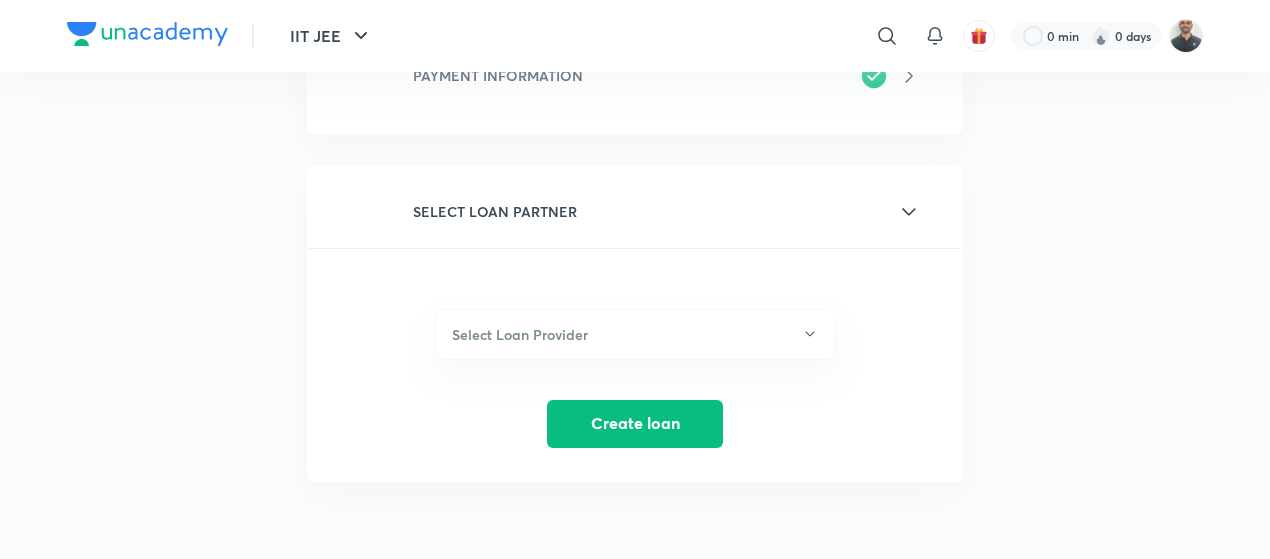 scroll, scrollTop: 525, scrollLeft: 0, axis: vertical 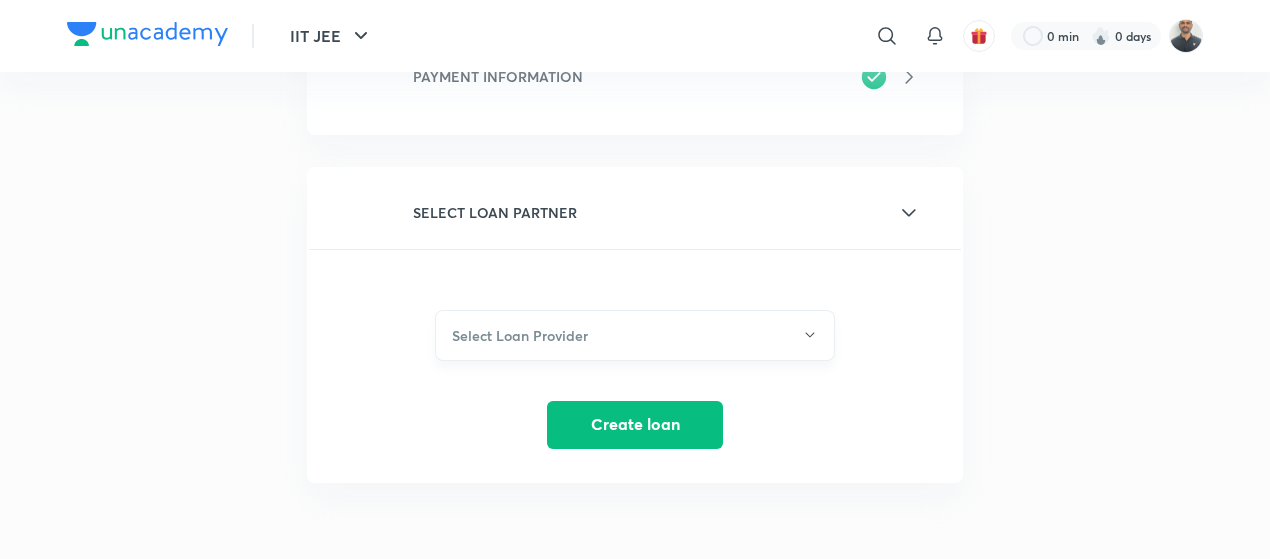 click on "Select Loan Provider" at bounding box center [635, 335] 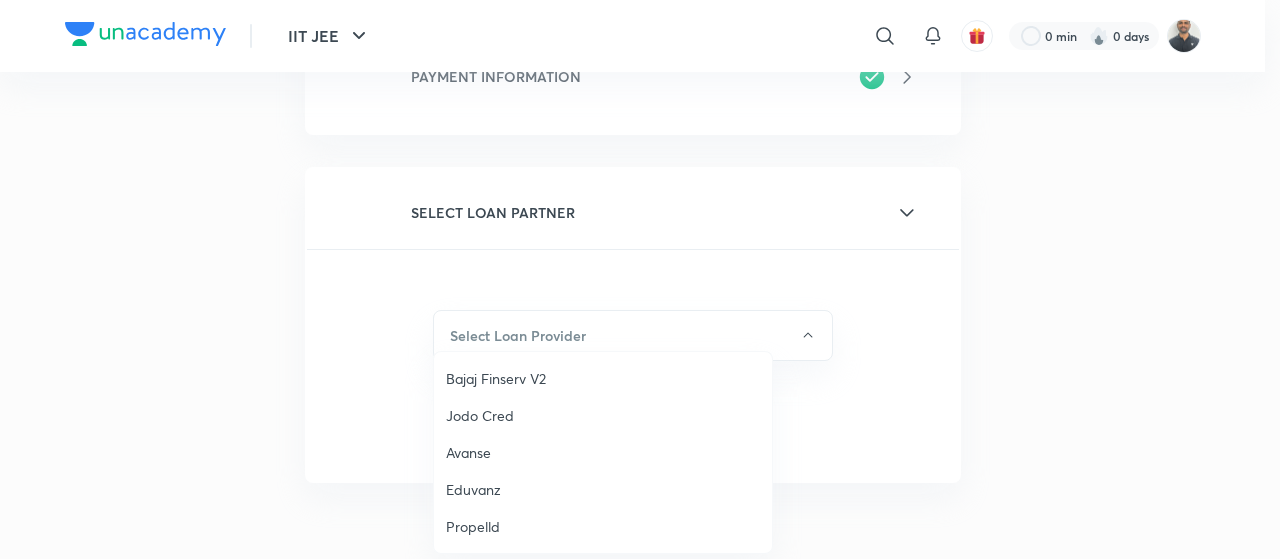 click on "Bajaj Finserv V2" at bounding box center [603, 378] 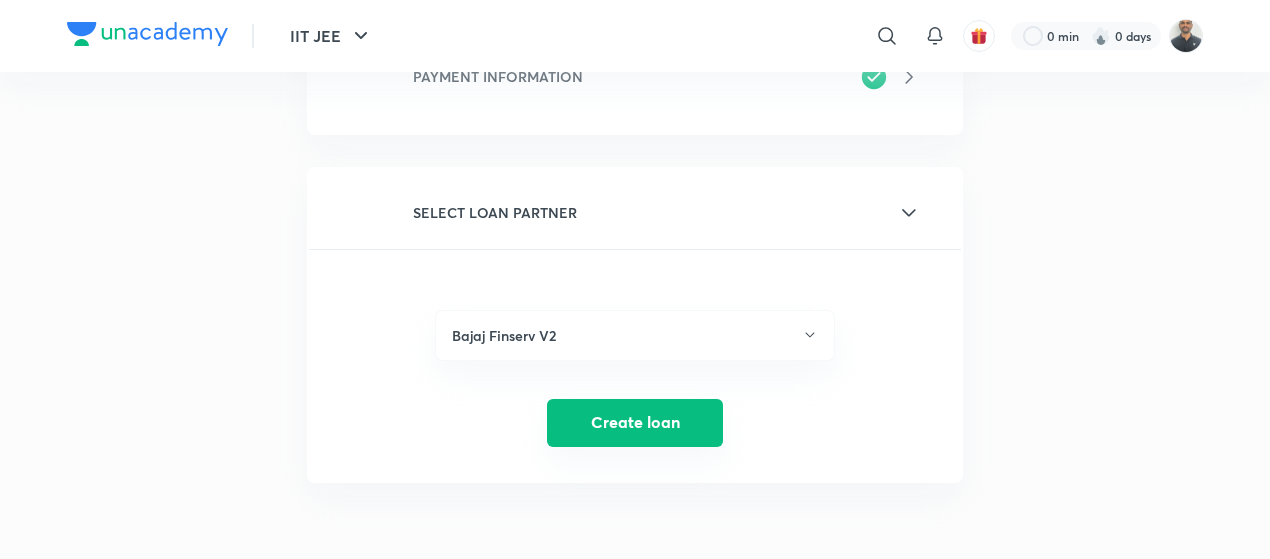 click on "Create loan" at bounding box center [635, 423] 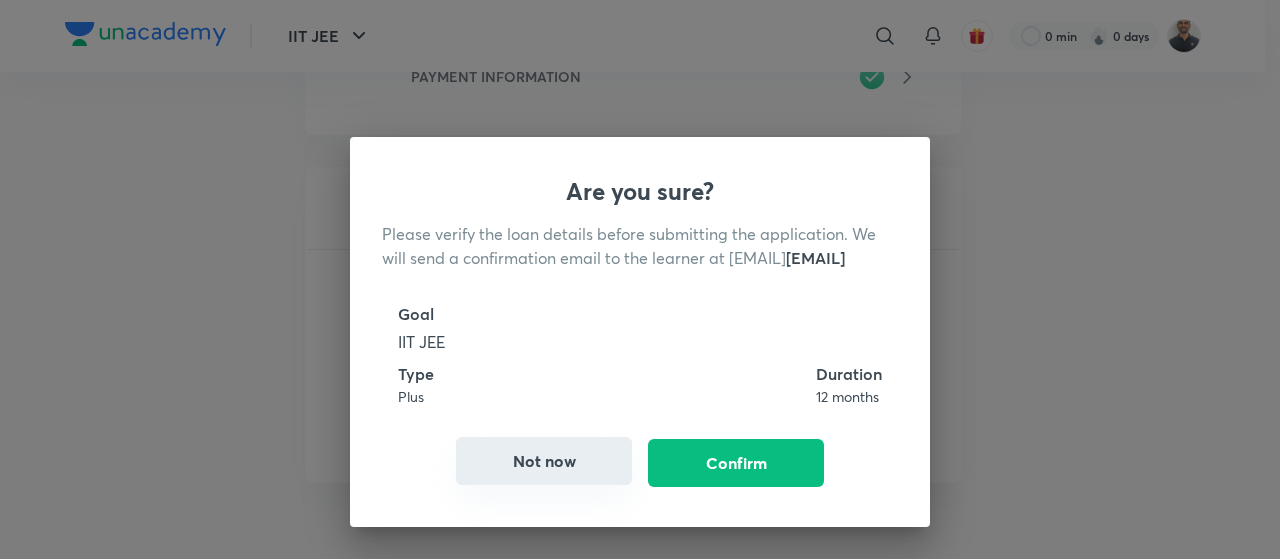 click on "Not now" at bounding box center [544, 461] 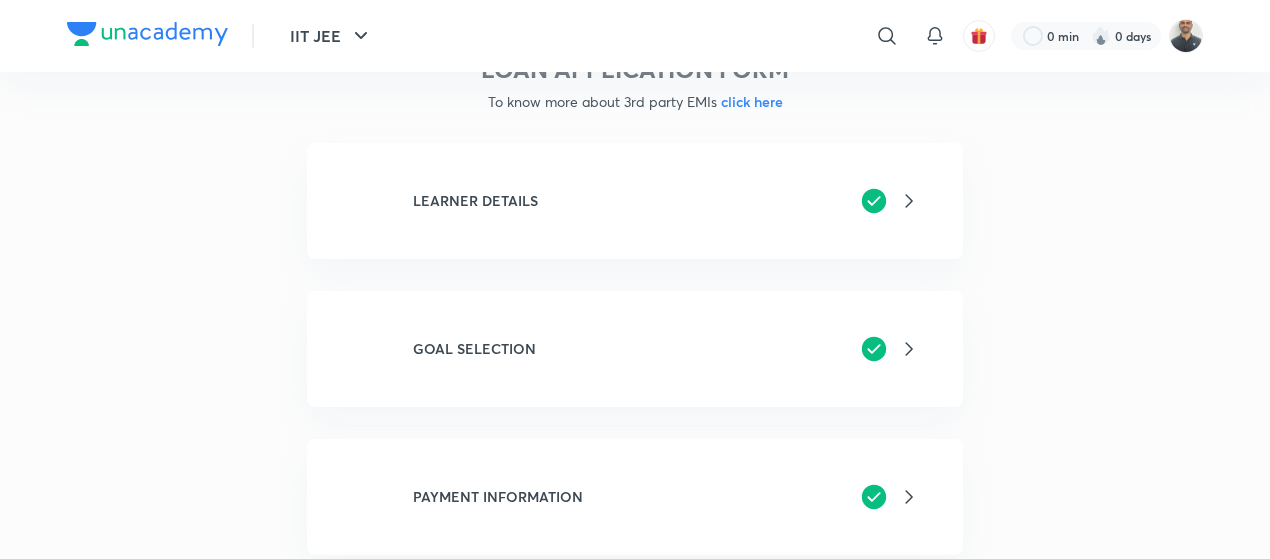 scroll, scrollTop: 106, scrollLeft: 0, axis: vertical 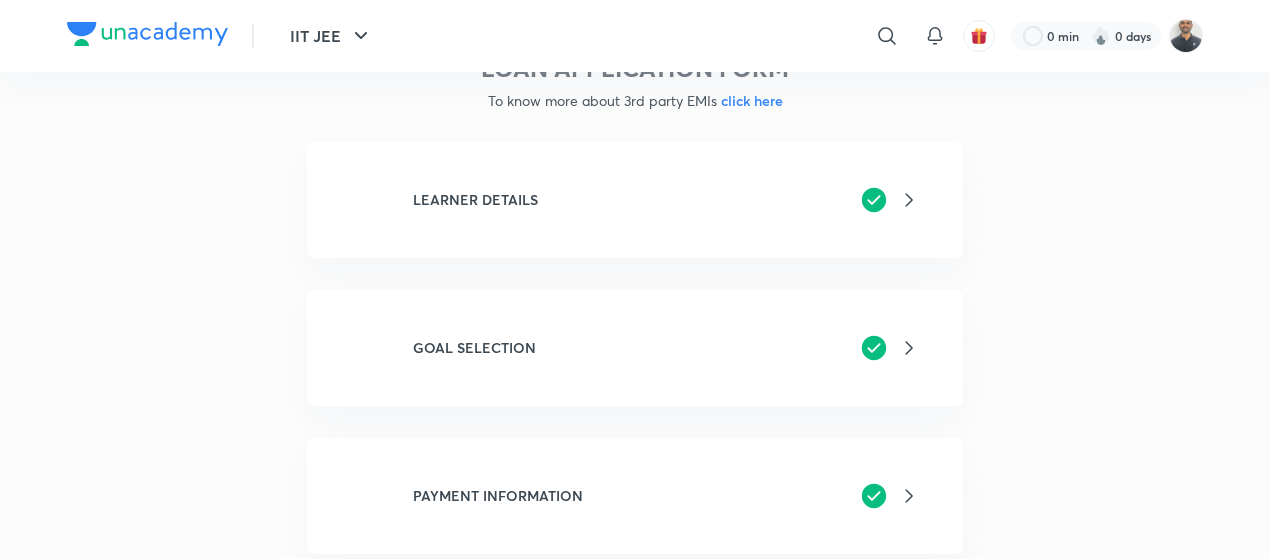 click 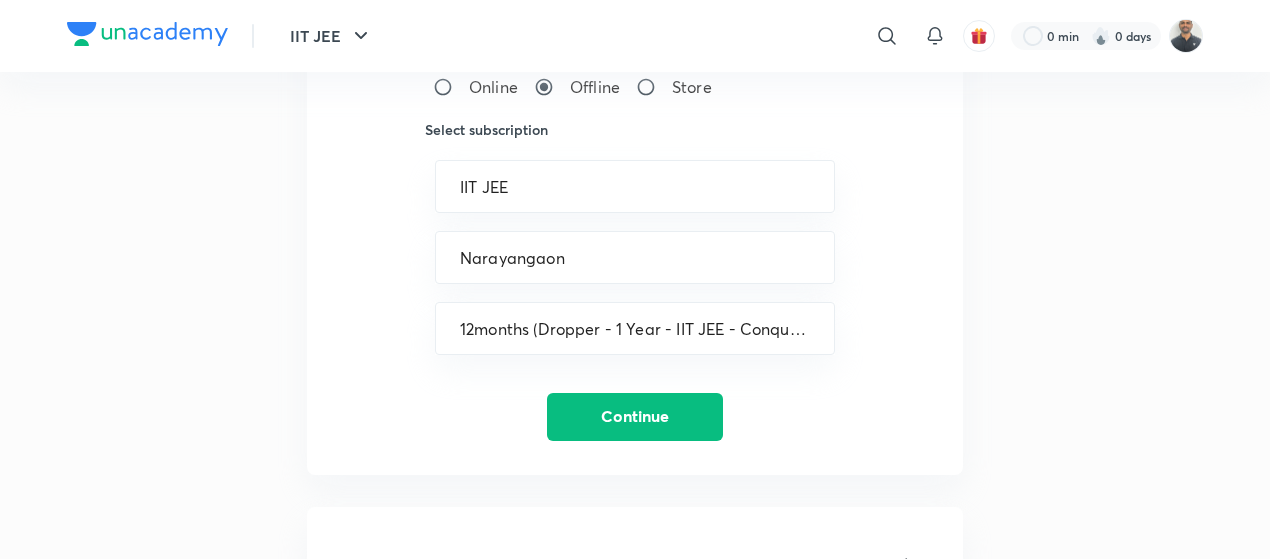 scroll, scrollTop: 526, scrollLeft: 0, axis: vertical 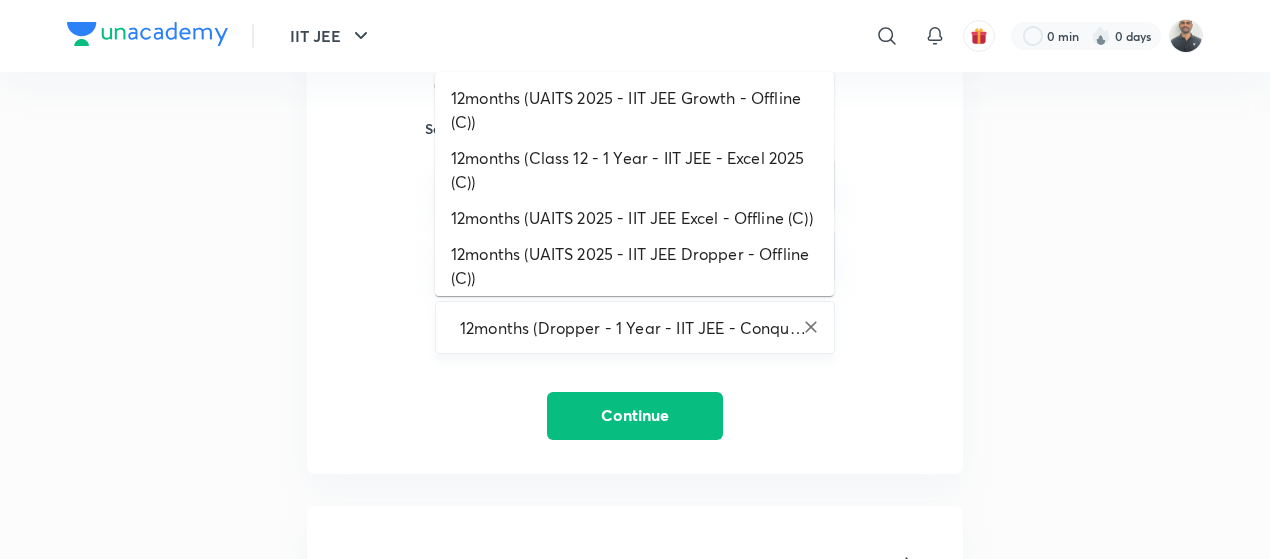 click on "12months (Dropper - 1 Year - IIT JEE - Conquer 2025 (C))" at bounding box center [635, 327] 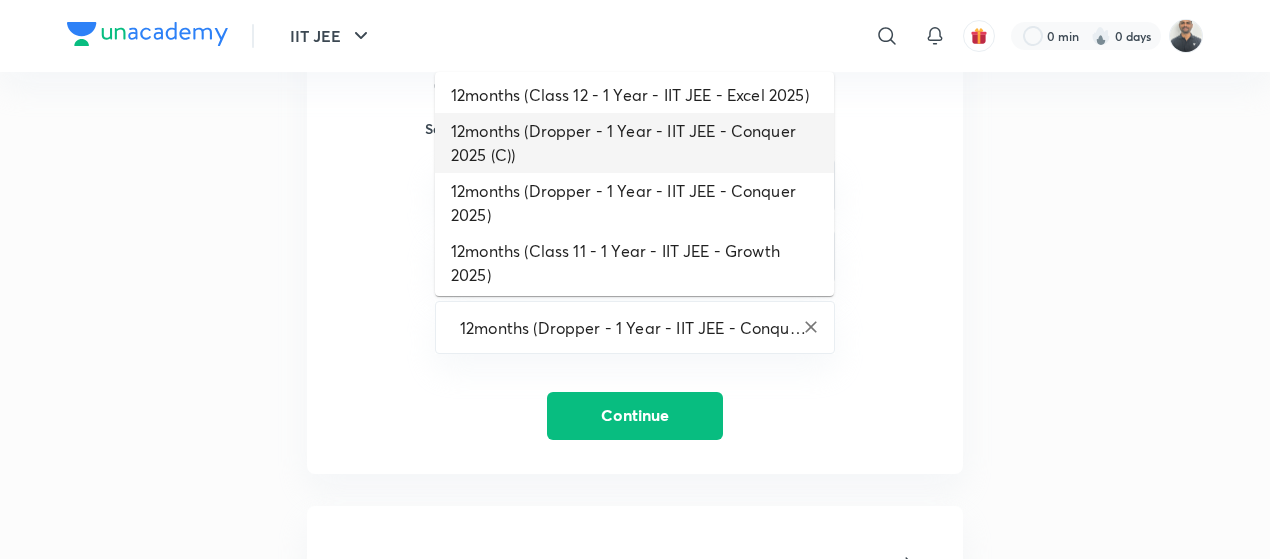 scroll, scrollTop: 280, scrollLeft: 0, axis: vertical 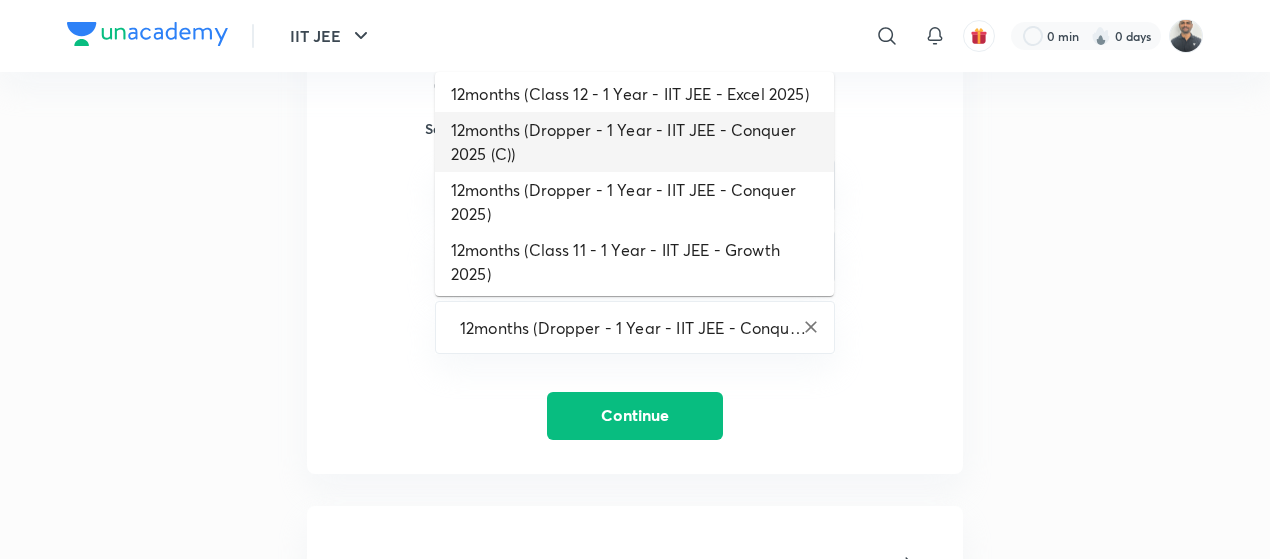 click on "12months (Dropper - 1 Year - IIT JEE - Conquer 2025 (C))" at bounding box center [634, 142] 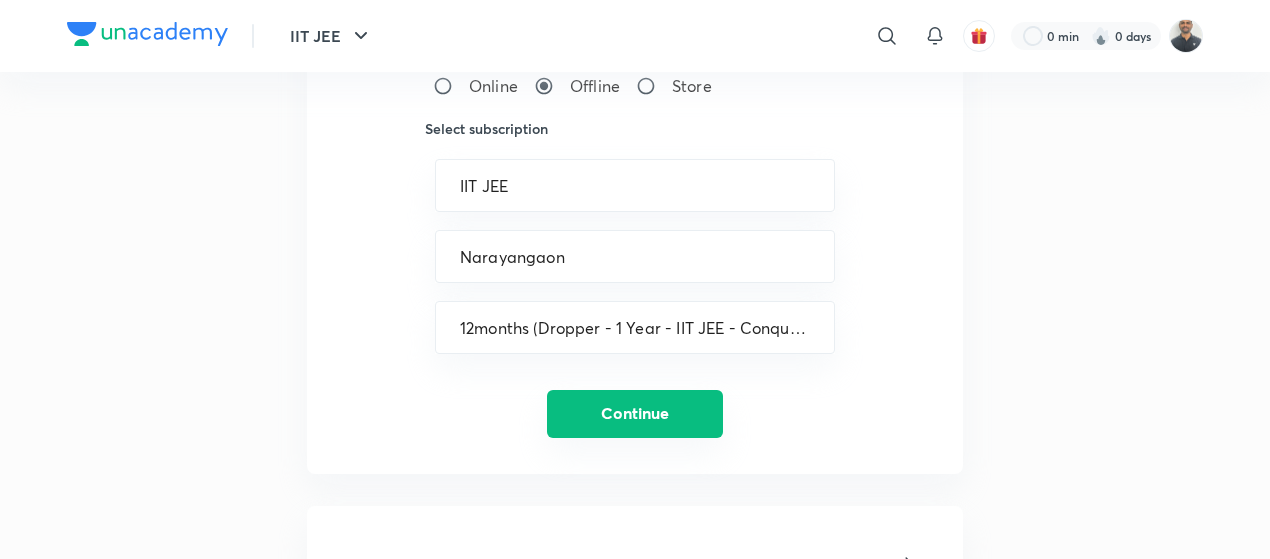 click on "Continue" at bounding box center (635, 414) 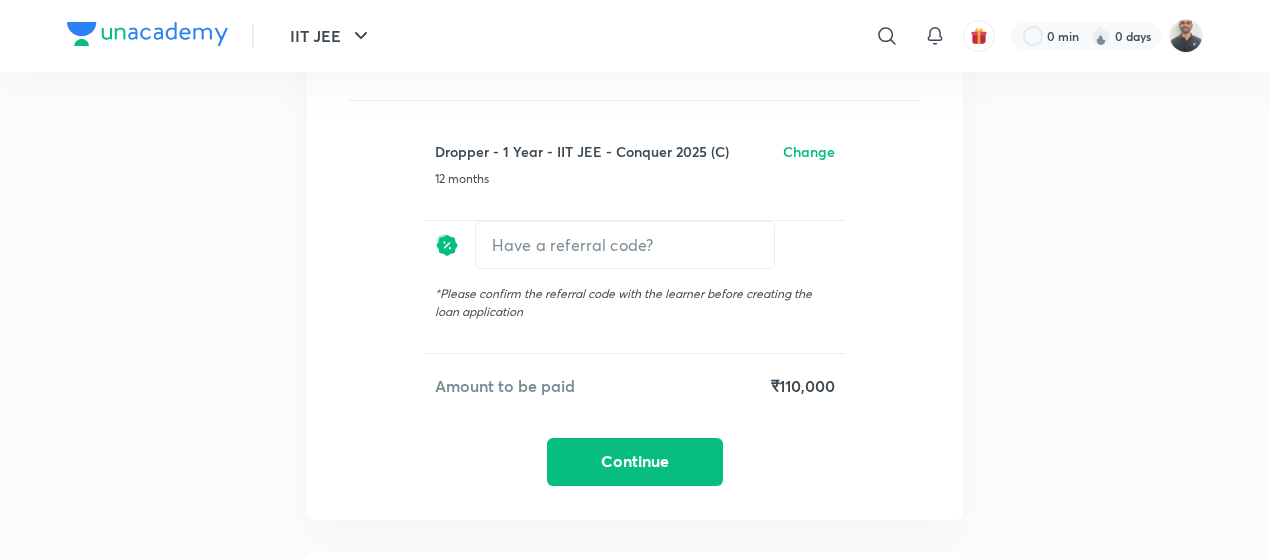 scroll, scrollTop: 550, scrollLeft: 0, axis: vertical 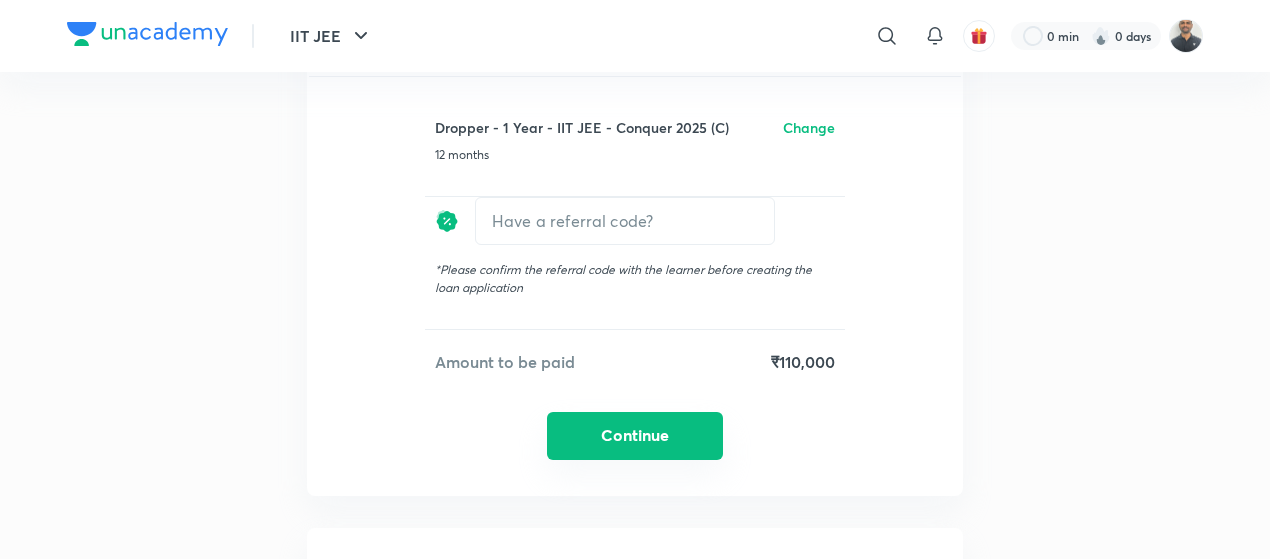 click on "Continue" at bounding box center [635, 436] 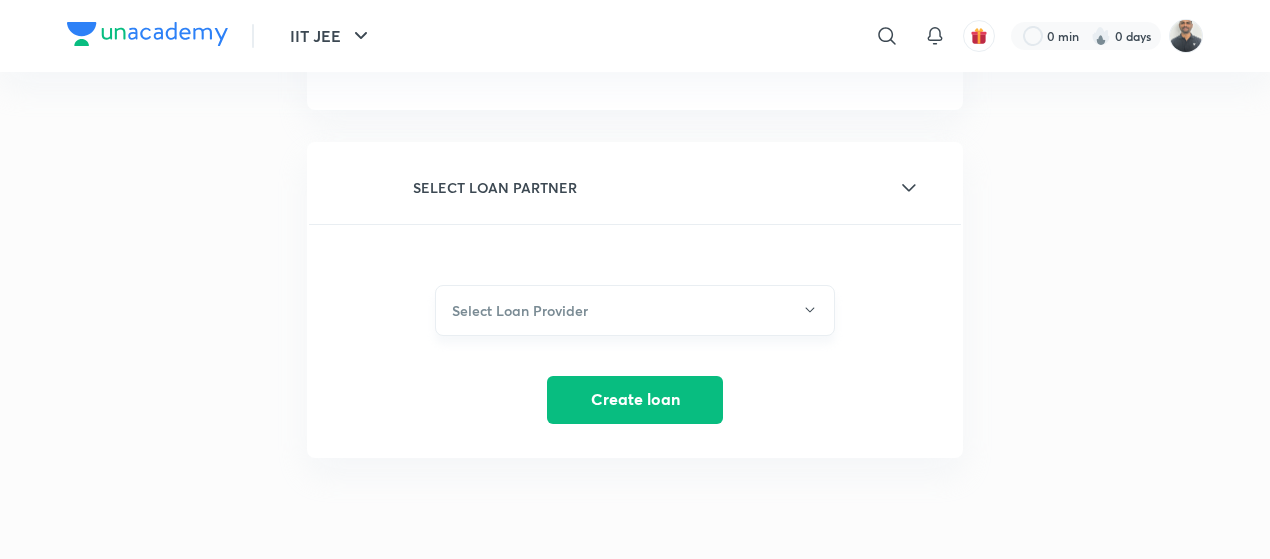 click on "Select Loan Provider" at bounding box center [635, 310] 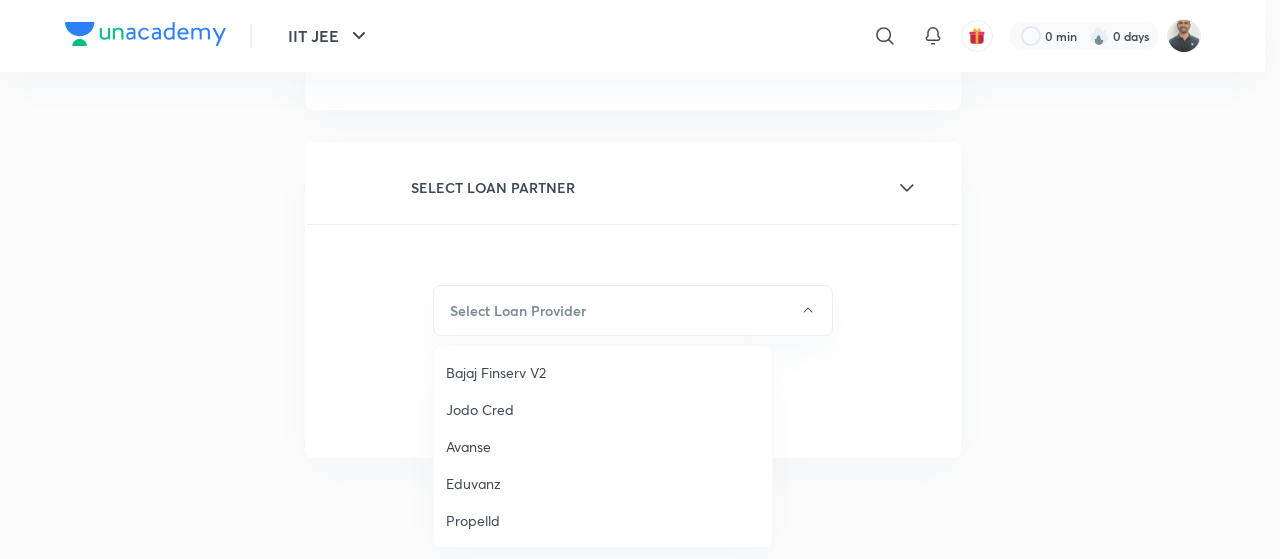 click on "Bajaj Finserv V2" at bounding box center [603, 372] 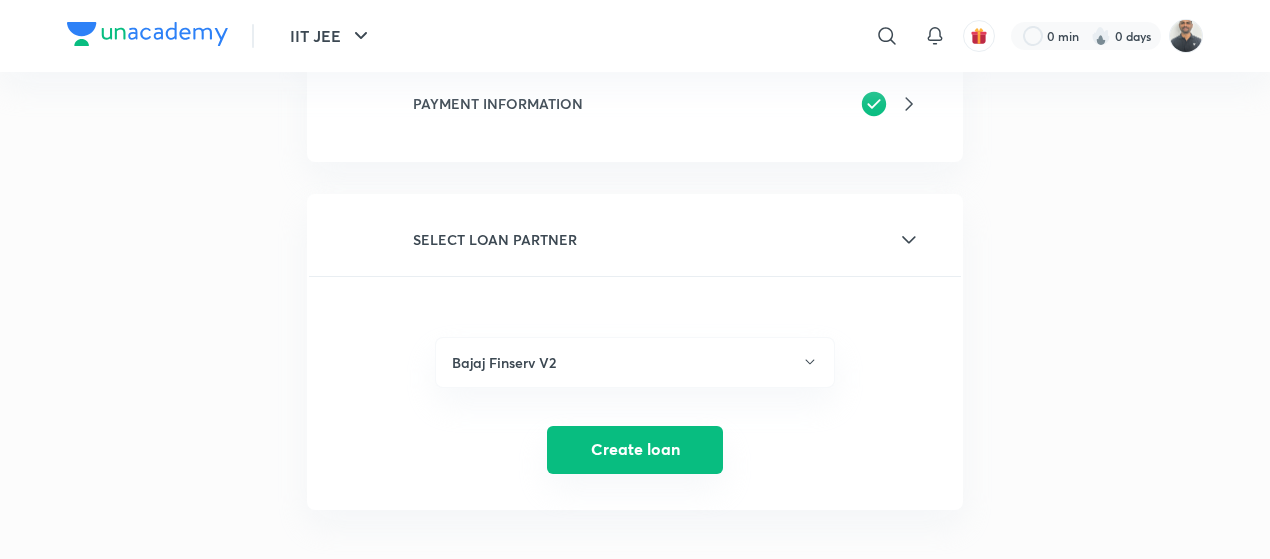 scroll, scrollTop: 504, scrollLeft: 0, axis: vertical 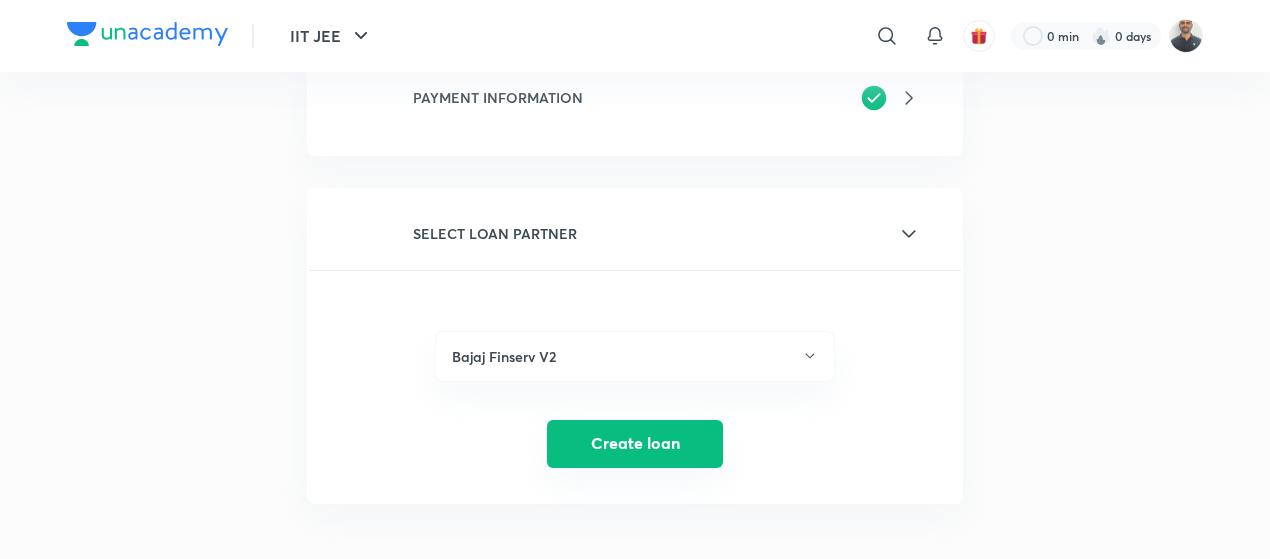 click on "Create loan" at bounding box center (635, 444) 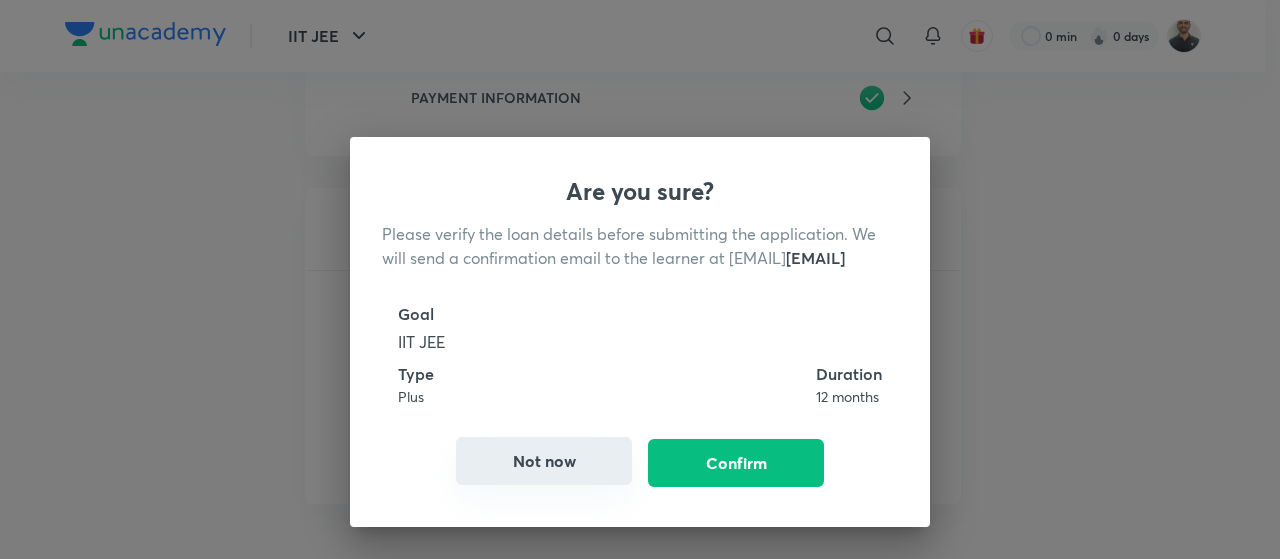 click on "Not now" at bounding box center (544, 461) 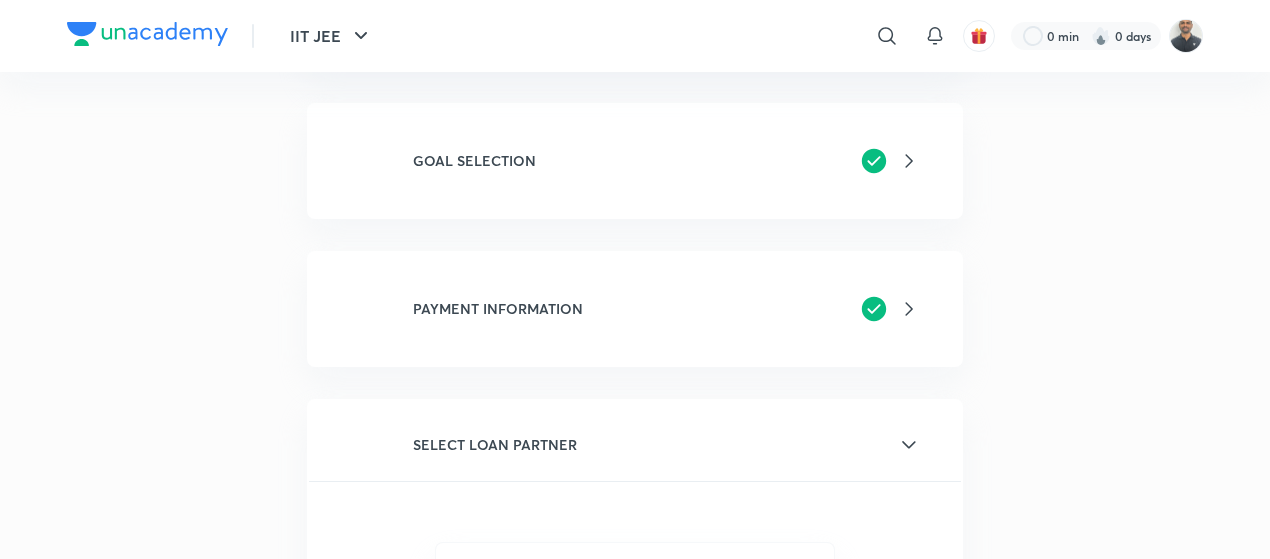 scroll, scrollTop: 239, scrollLeft: 0, axis: vertical 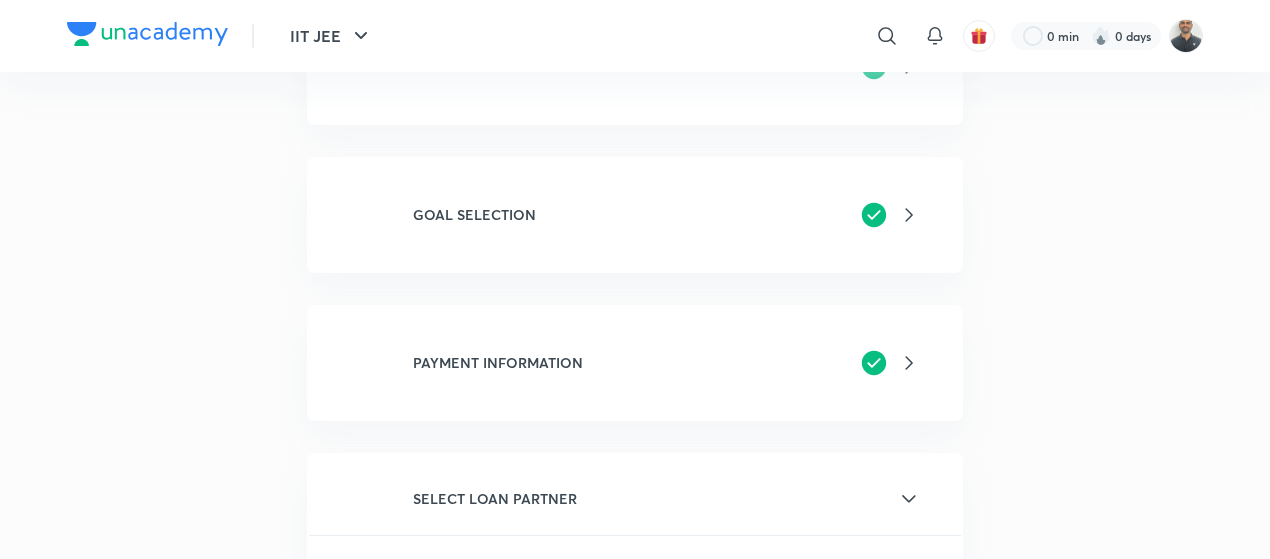 click on "GOAL SELECTION" at bounding box center [635, 215] 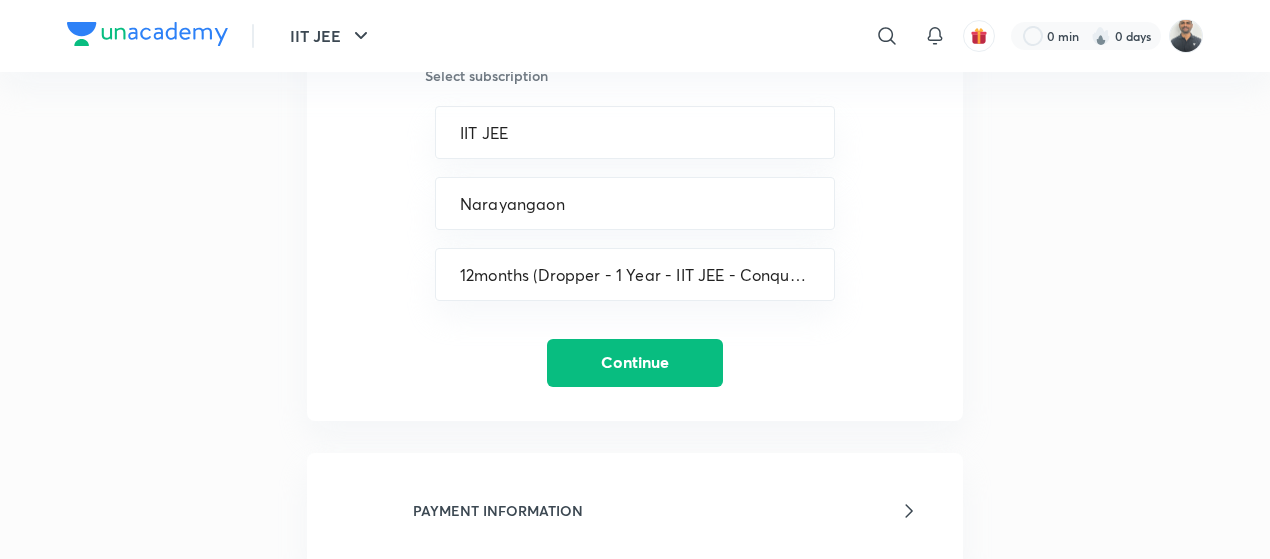 scroll, scrollTop: 581, scrollLeft: 0, axis: vertical 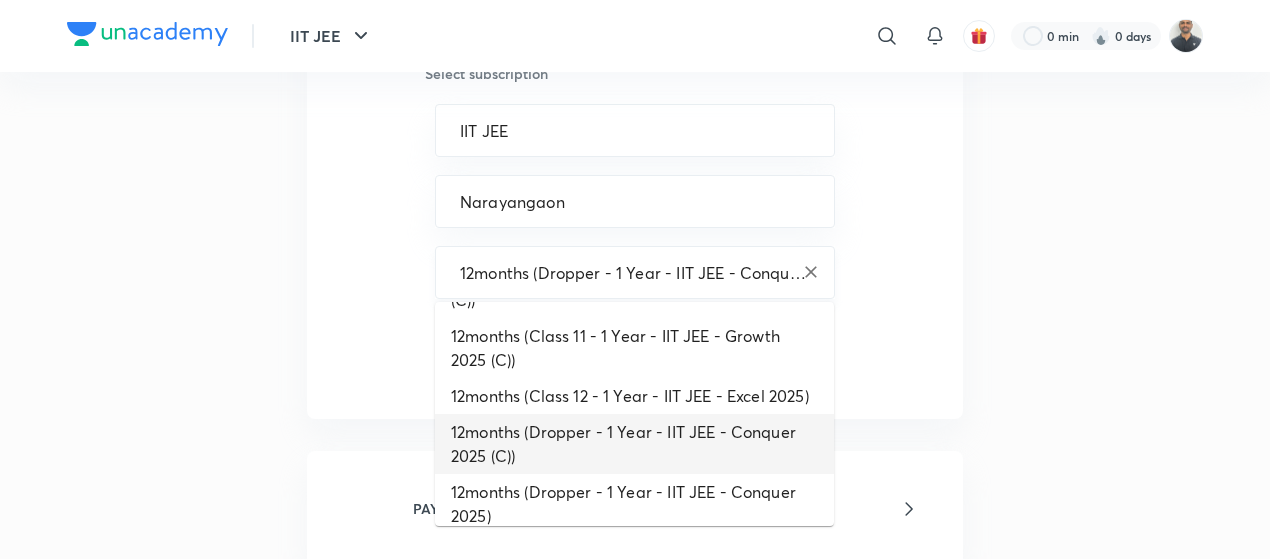 click on "12months (Dropper - 1 Year - IIT JEE - Conquer 2025 (C))" at bounding box center [635, 272] 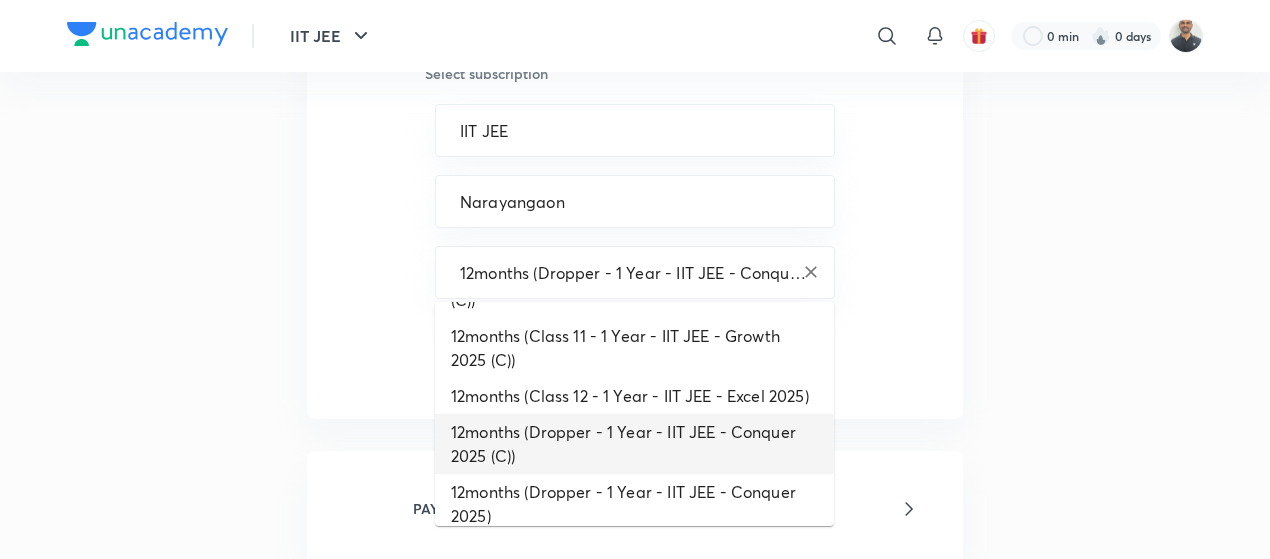 click on "12months (Dropper - 1 Year - IIT JEE - Conquer 2025 (C))" at bounding box center (634, 444) 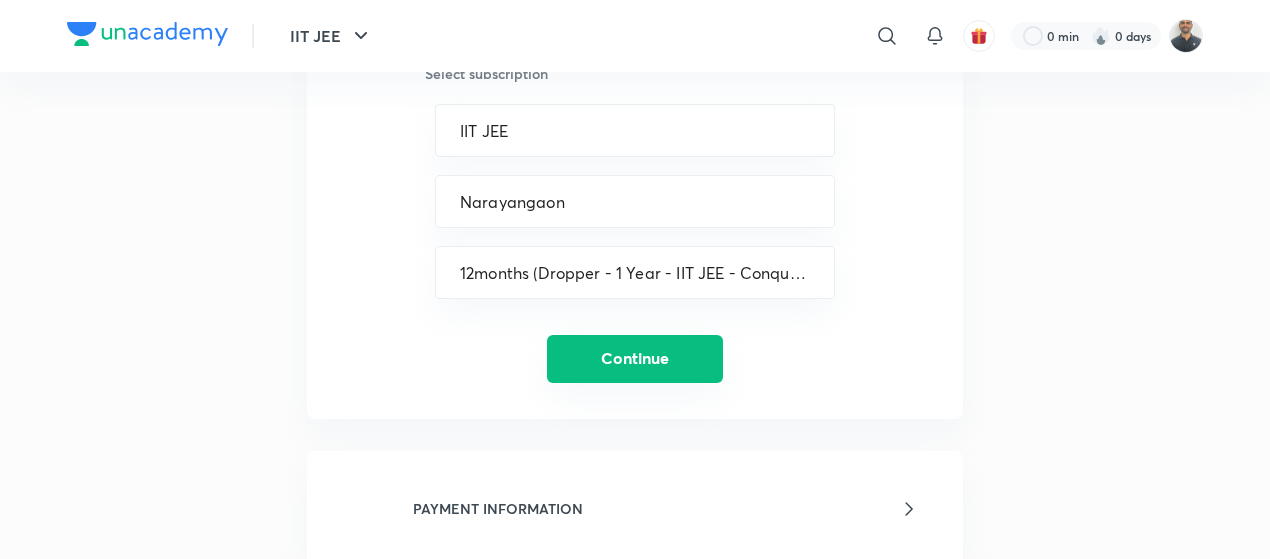 click on "Continue" at bounding box center (635, 359) 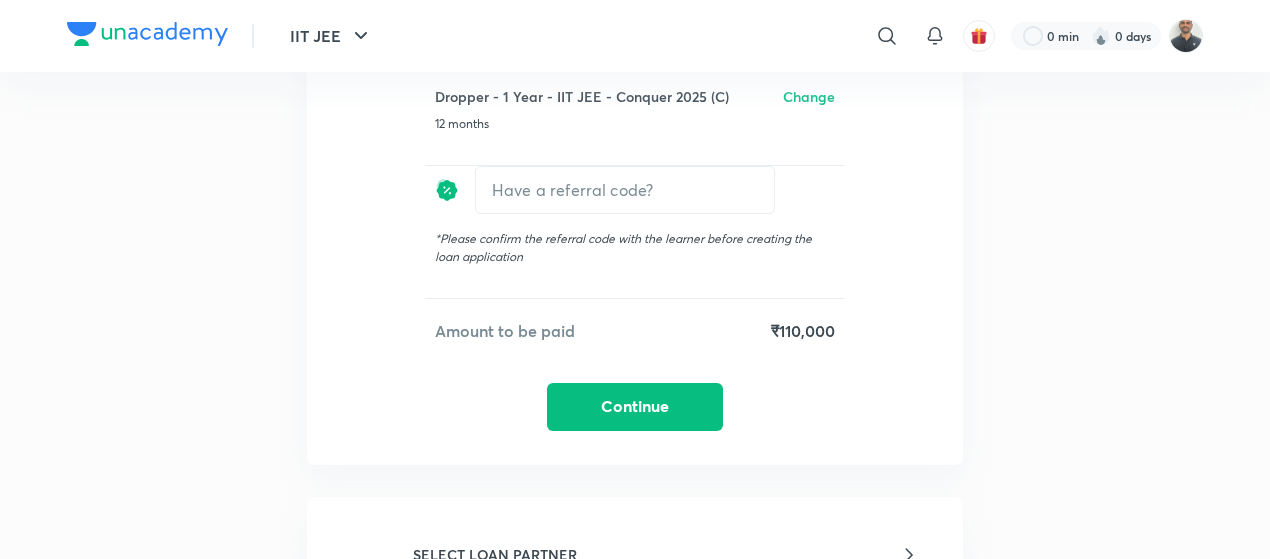 scroll, scrollTop: 605, scrollLeft: 0, axis: vertical 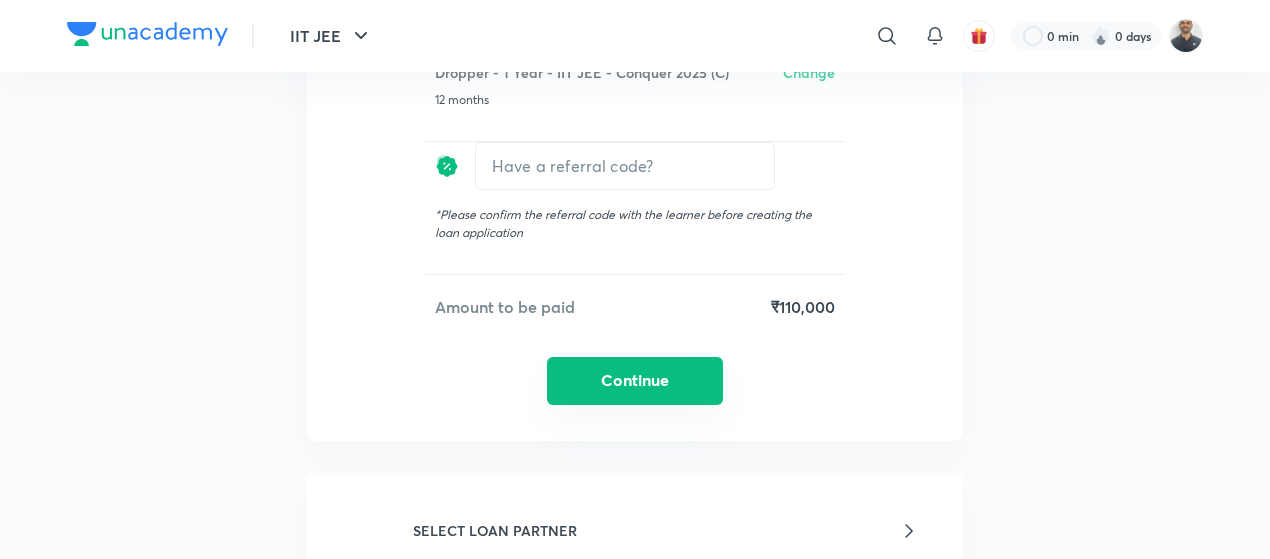 click on "Continue" at bounding box center [635, 381] 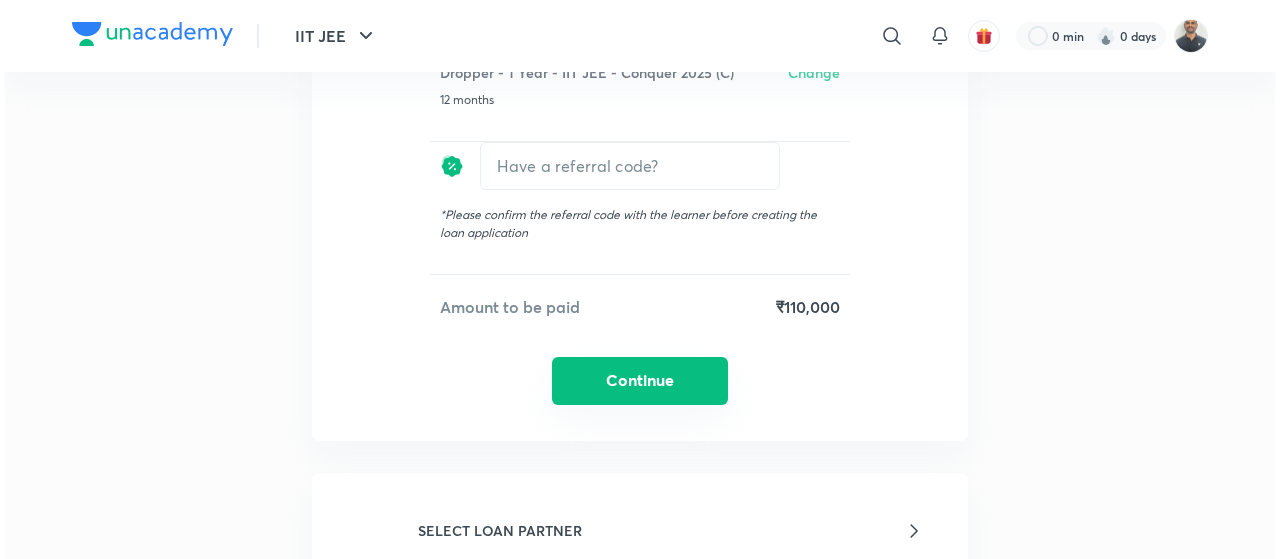 scroll, scrollTop: 629, scrollLeft: 0, axis: vertical 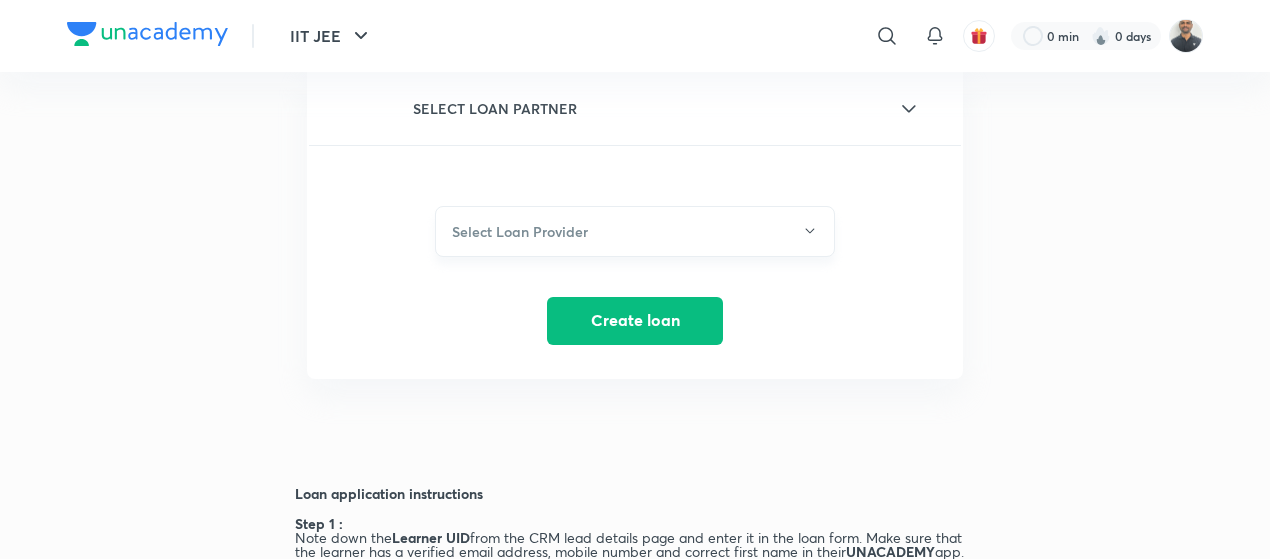 click on "Select Loan Provider" at bounding box center [635, 231] 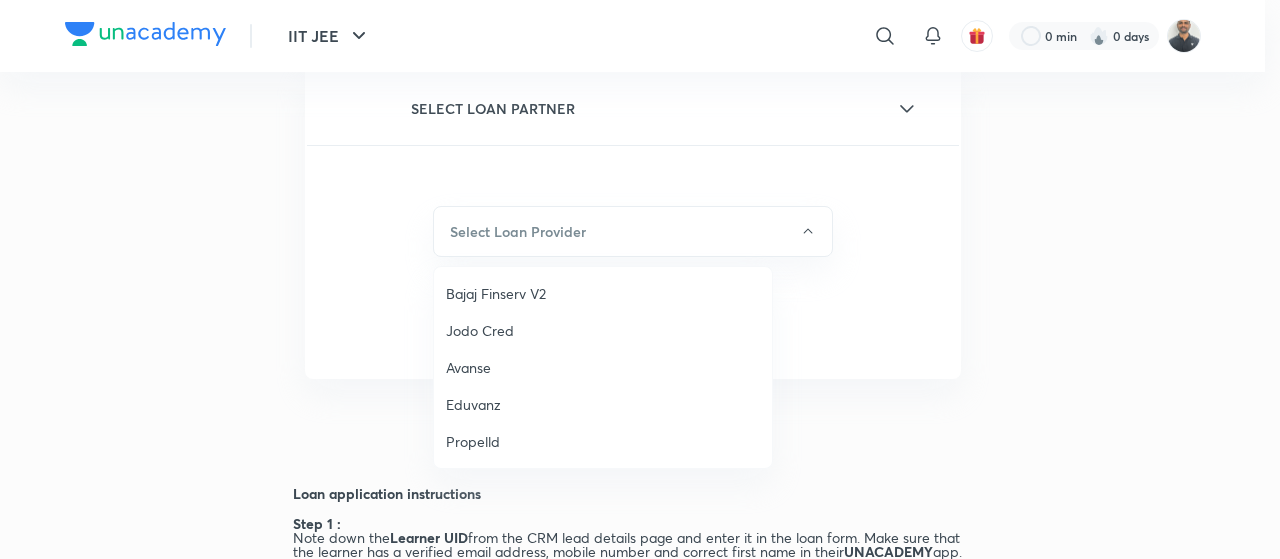 click on "Bajaj Finserv V2" at bounding box center (603, 293) 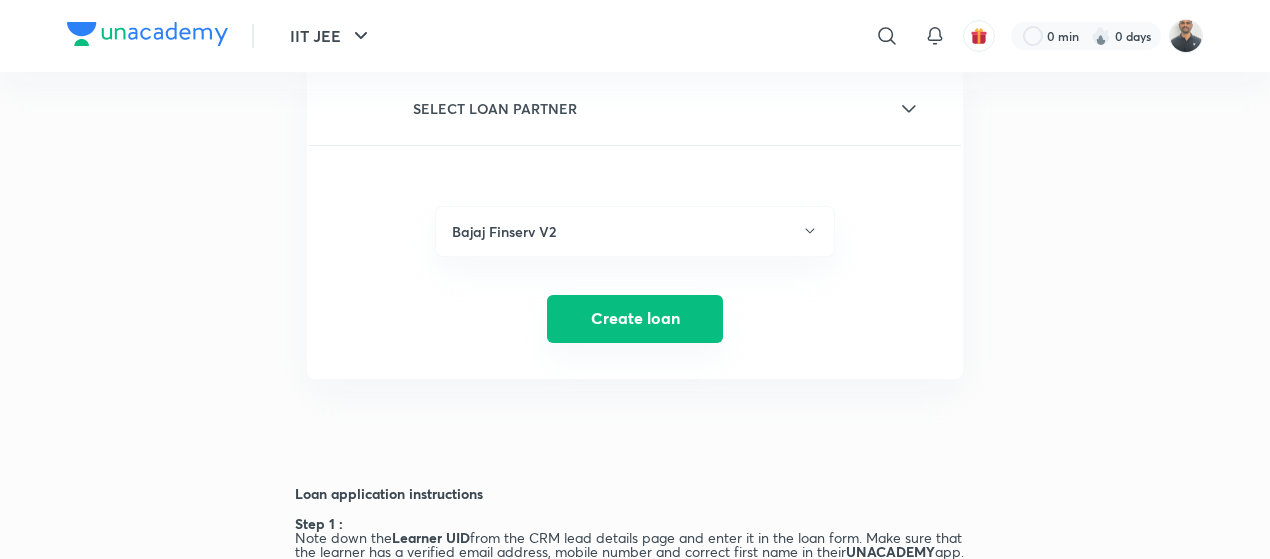 click on "Create loan" at bounding box center [635, 319] 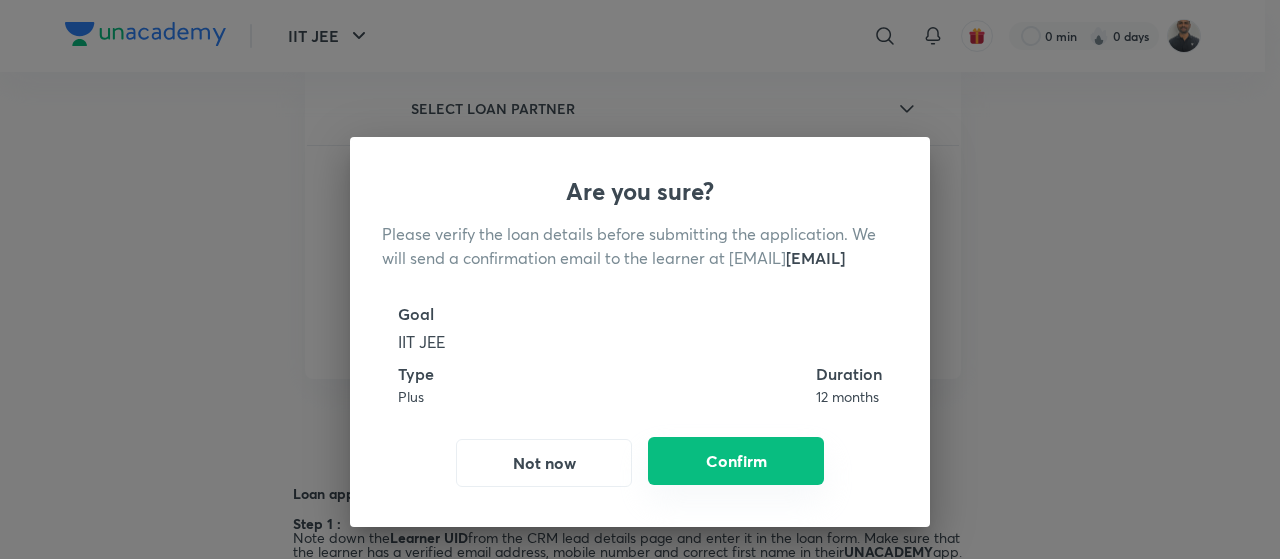 click on "Confirm" at bounding box center [736, 461] 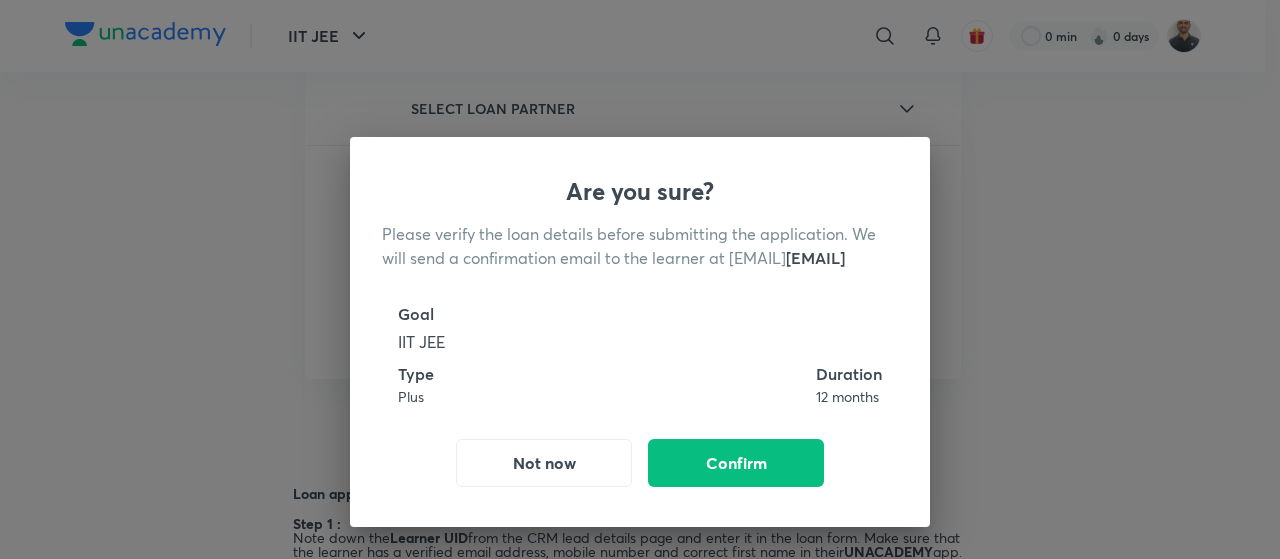 type 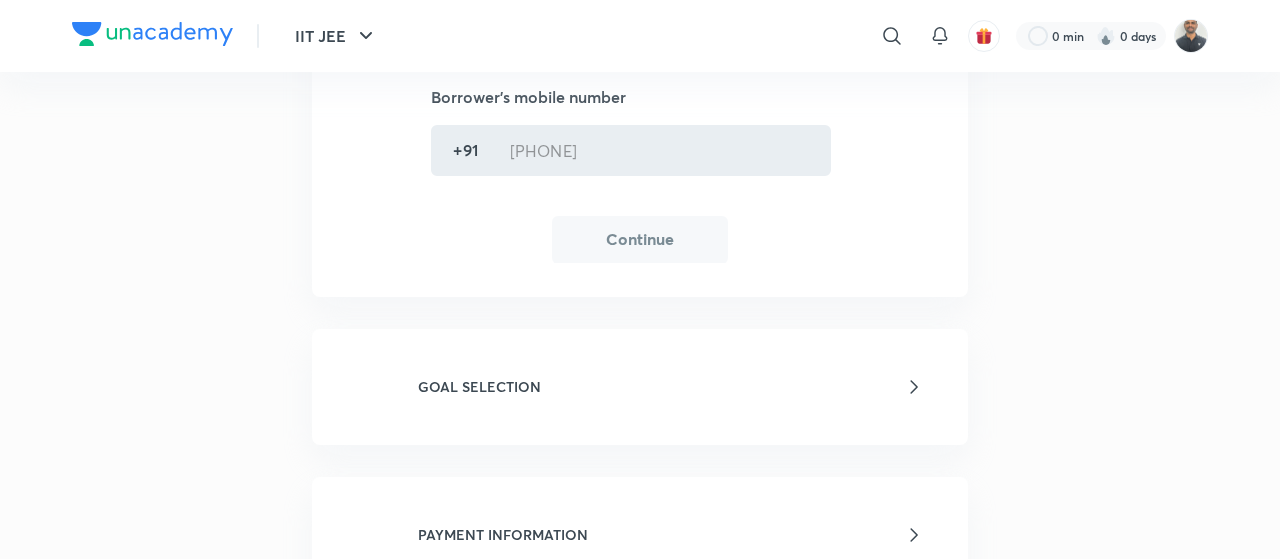 type 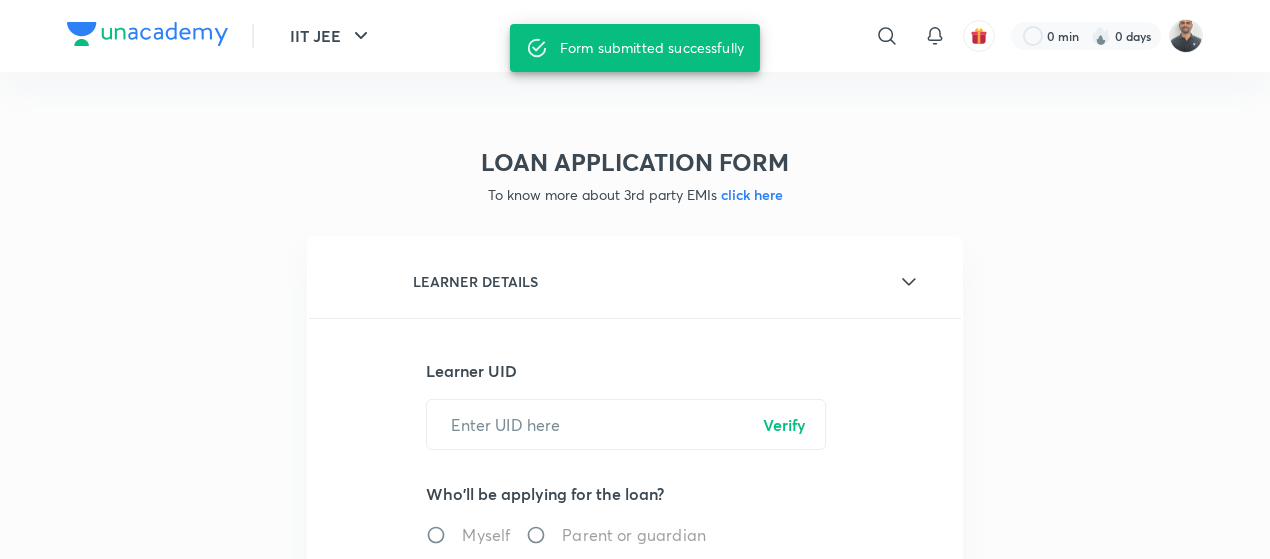 scroll, scrollTop: 0, scrollLeft: 0, axis: both 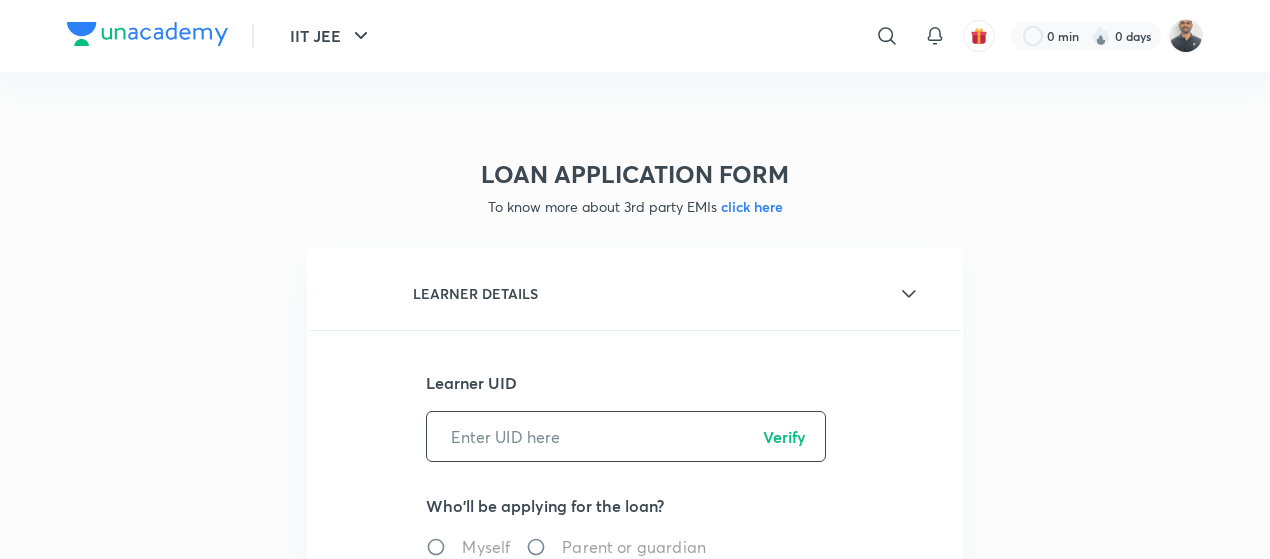 click at bounding box center [626, 436] 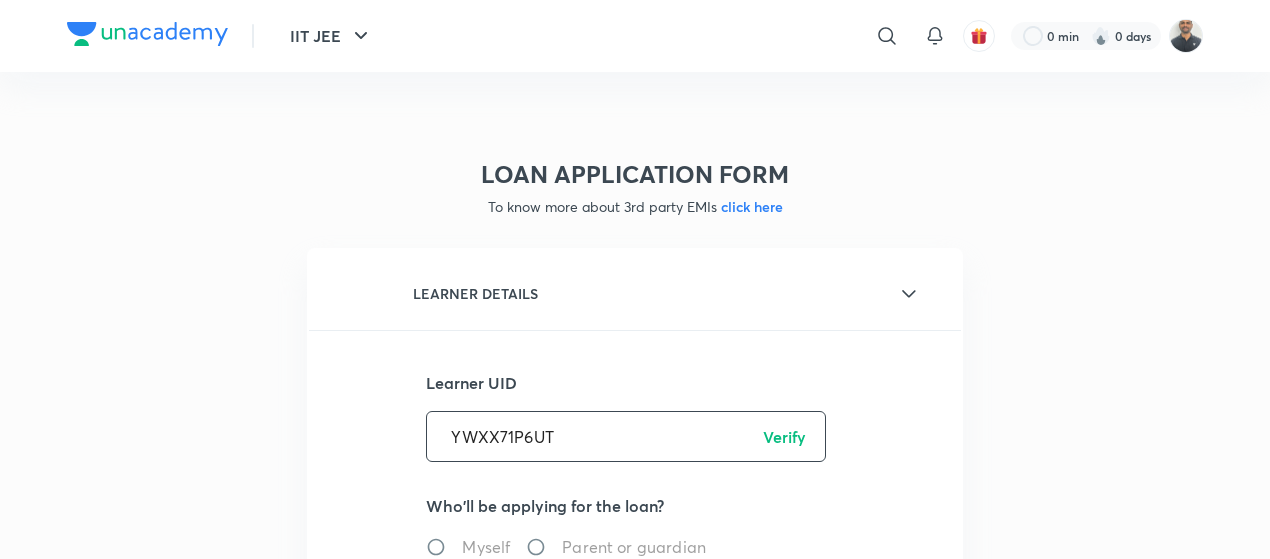 type on "YWXX71P6UT" 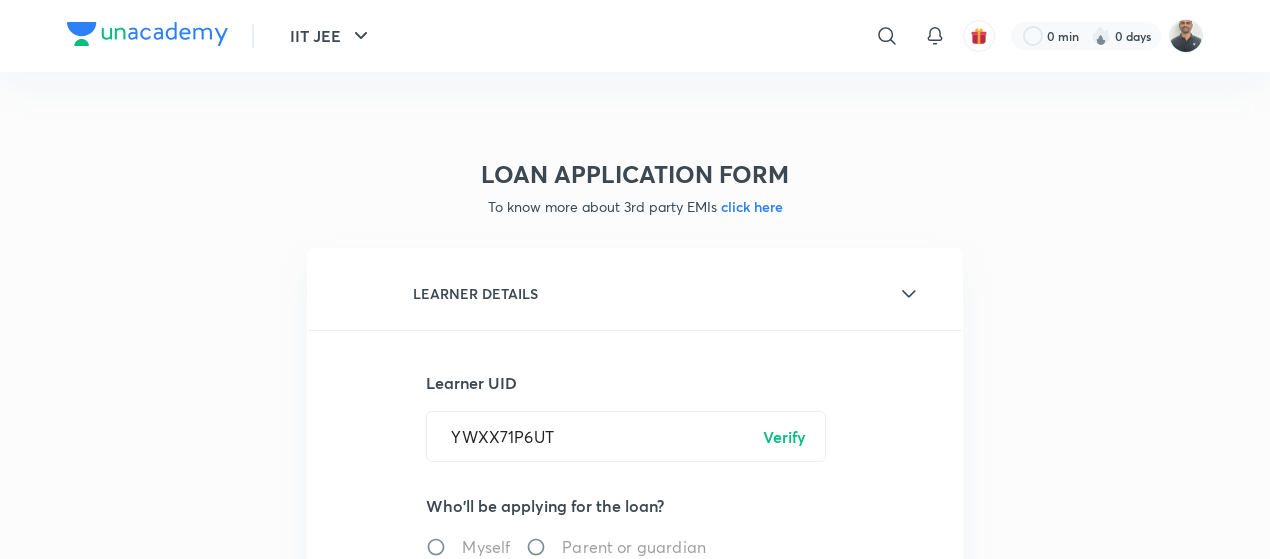 click on "Verify" at bounding box center (784, 437) 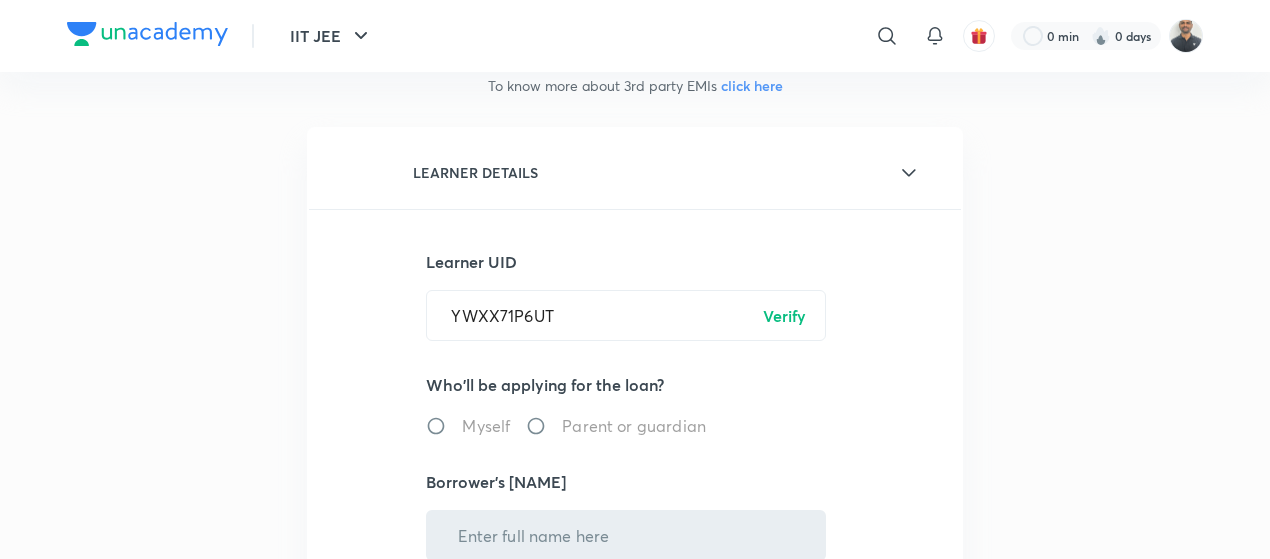 scroll, scrollTop: 128, scrollLeft: 0, axis: vertical 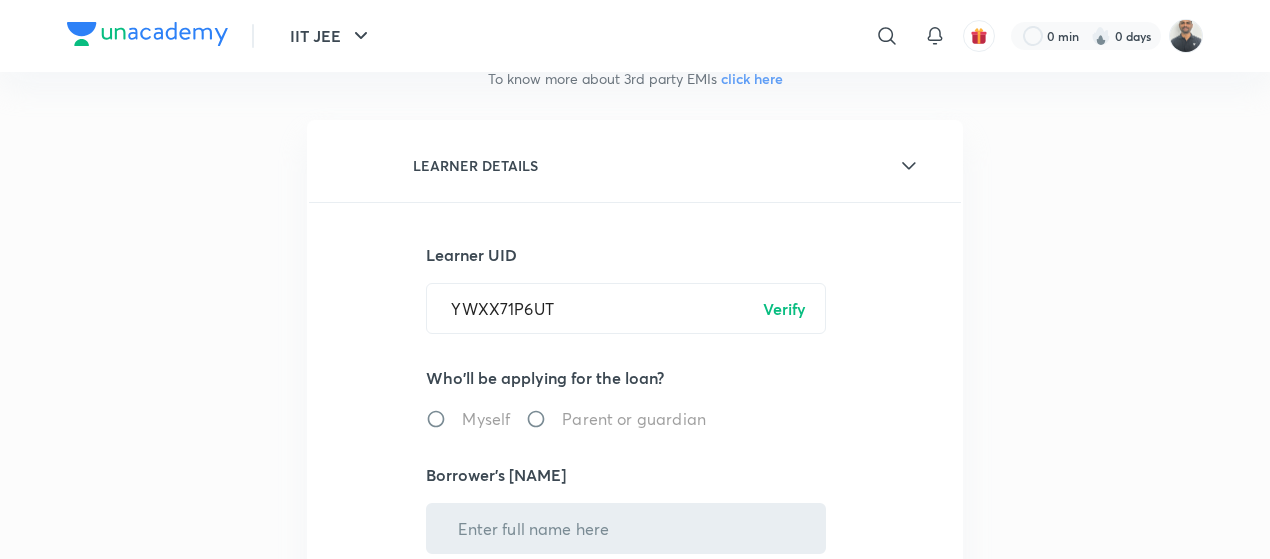 click on "Learner UID YWXX71P6UT ​ Verify Who'll be applying for the loan? Myself Parent or guardian Borrower's name ​ Borrower's mobile number +91 ​ Continue" at bounding box center [634, 504] 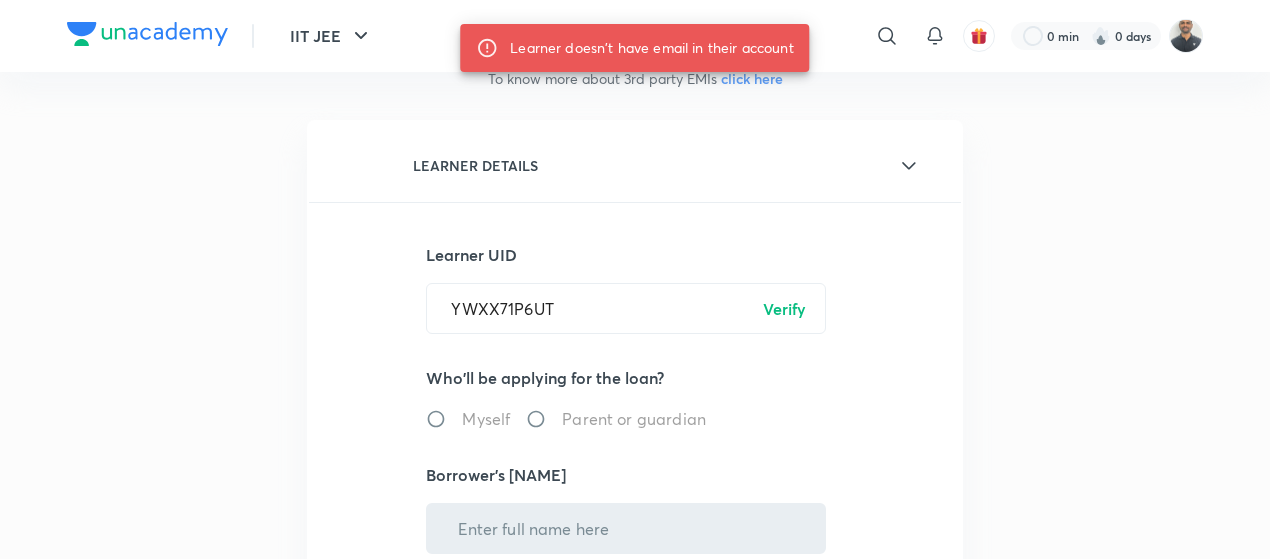 scroll, scrollTop: 0, scrollLeft: 0, axis: both 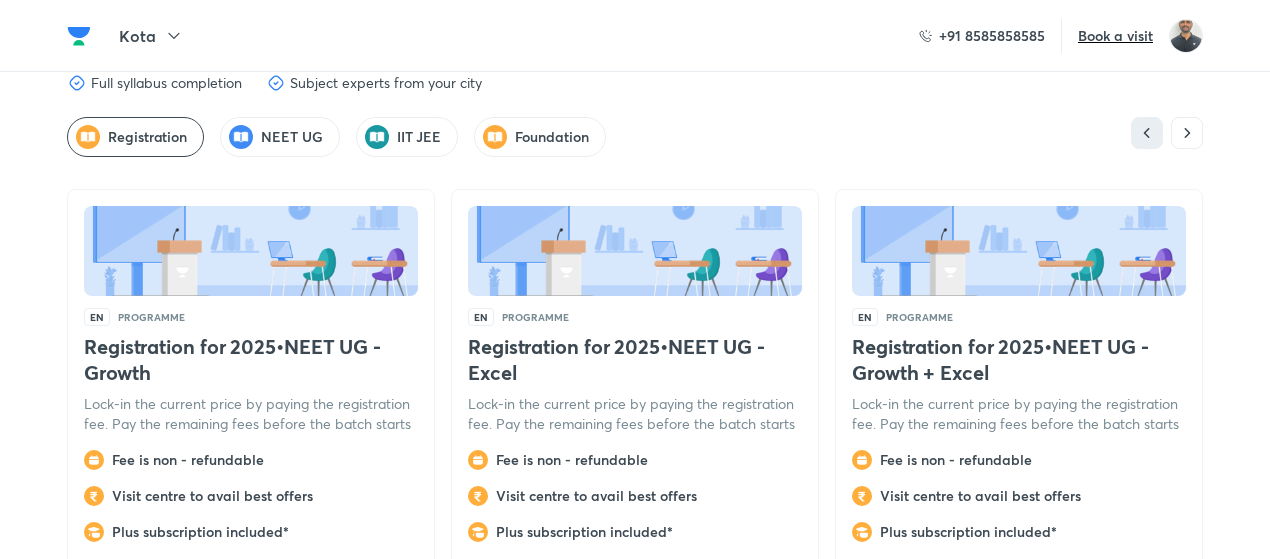 click on "IIT JEE" at bounding box center (407, 137) 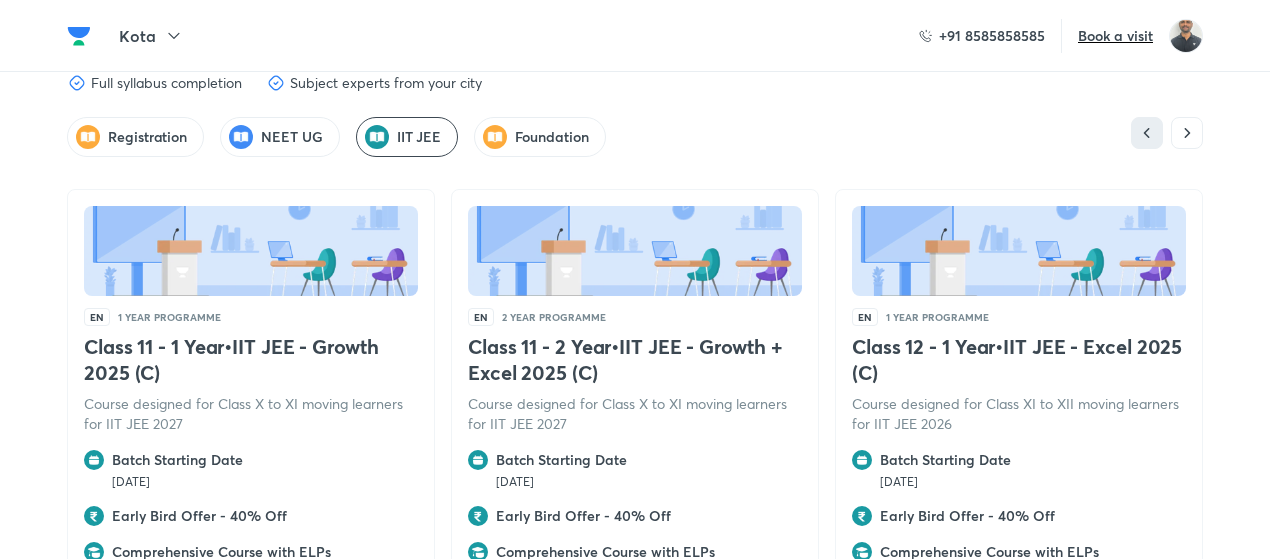 click on "IIT JEE" at bounding box center [407, 137] 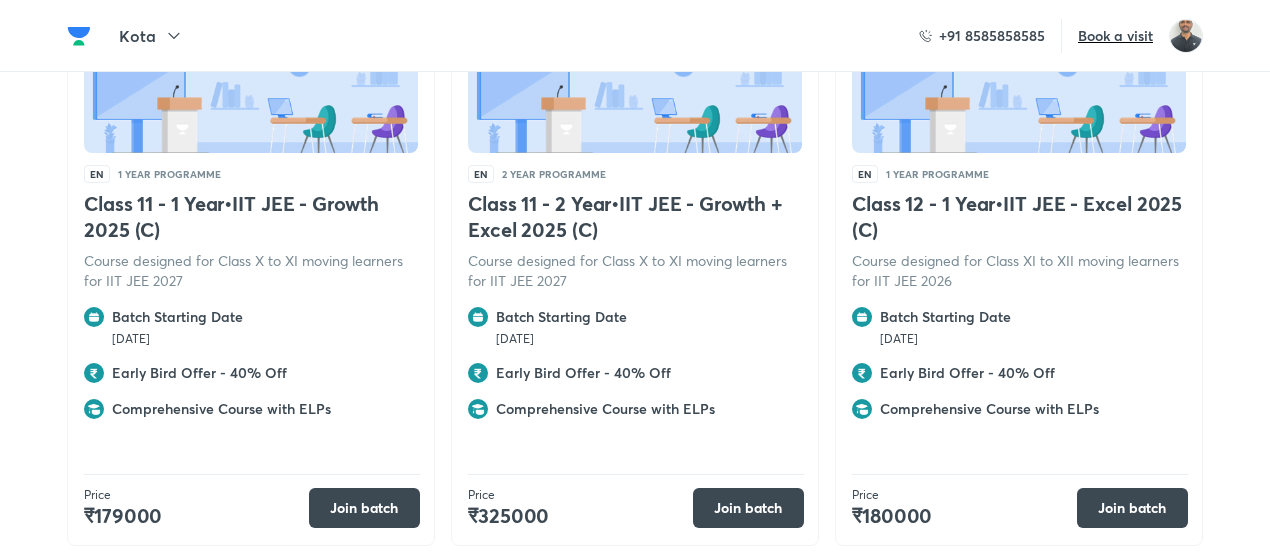 scroll, scrollTop: 5534, scrollLeft: 0, axis: vertical 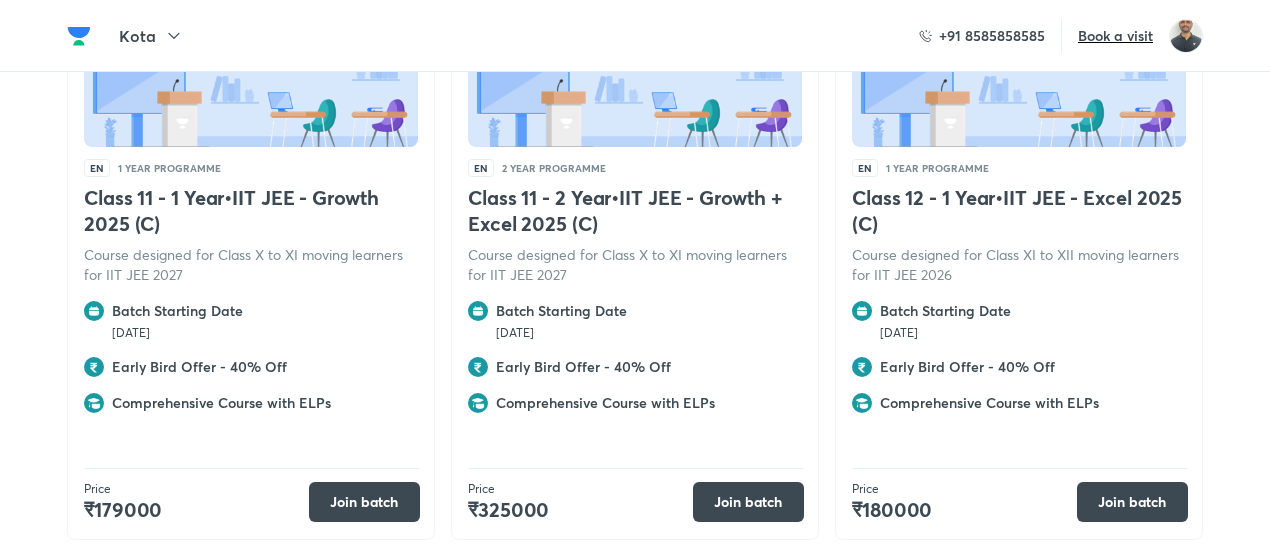 click on "Class 11 - 2 Year  •  IIT JEE - Growth + Excel 2025 (C)" at bounding box center [635, 211] 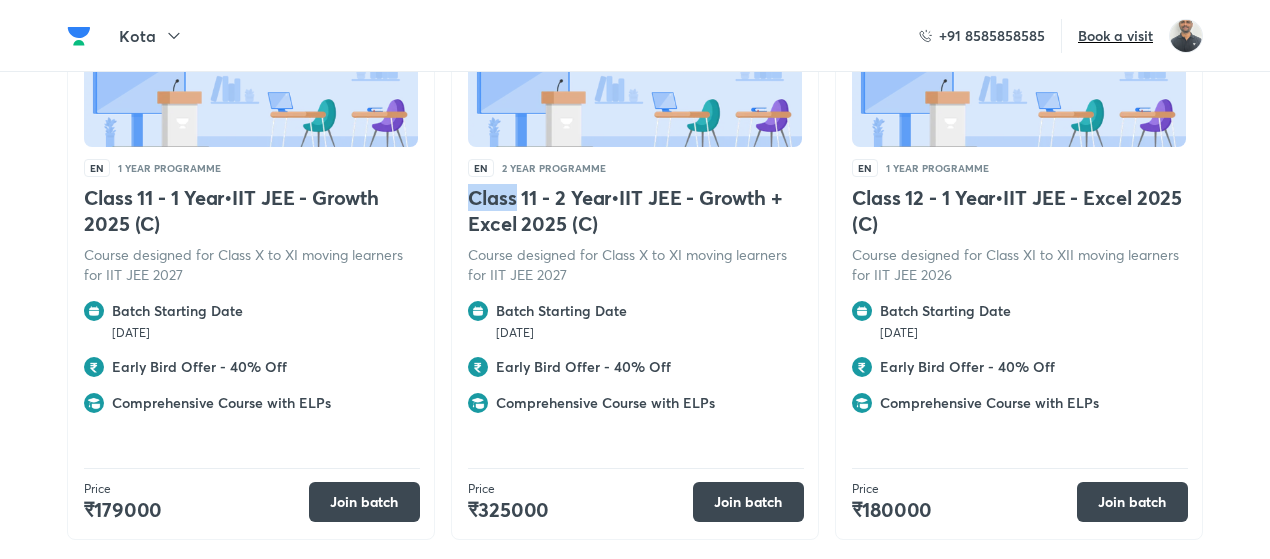 click on "Class 11 - 2 Year  •  IIT JEE - Growth + Excel 2025 (C)" at bounding box center [635, 211] 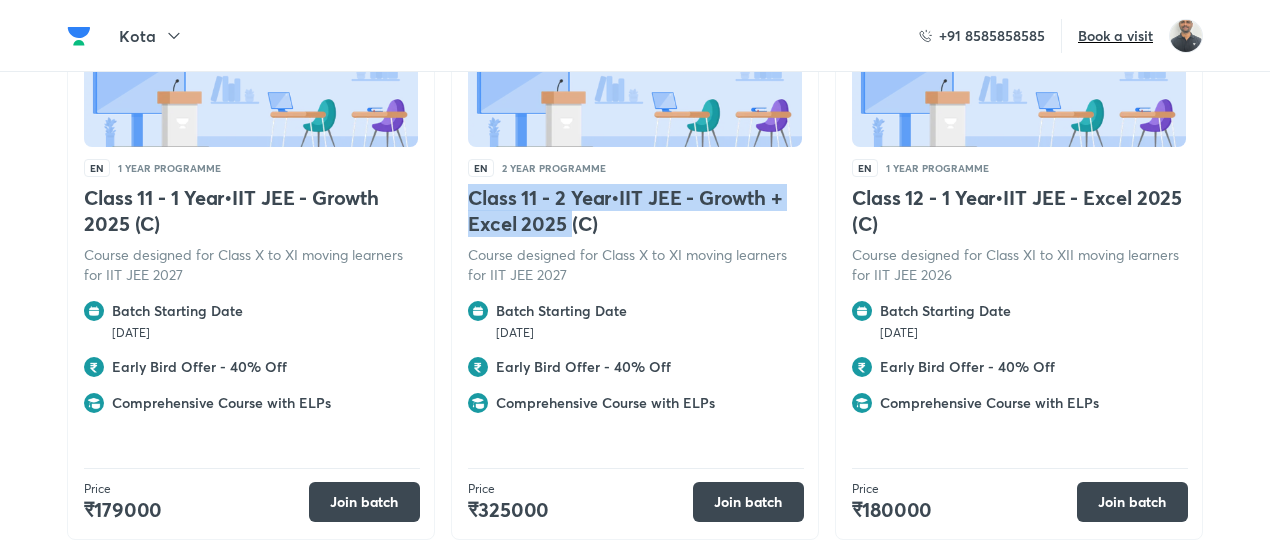 copy on "Class 11 - 2 Year  •  IIT JEE - Growth + Excel 2025" 